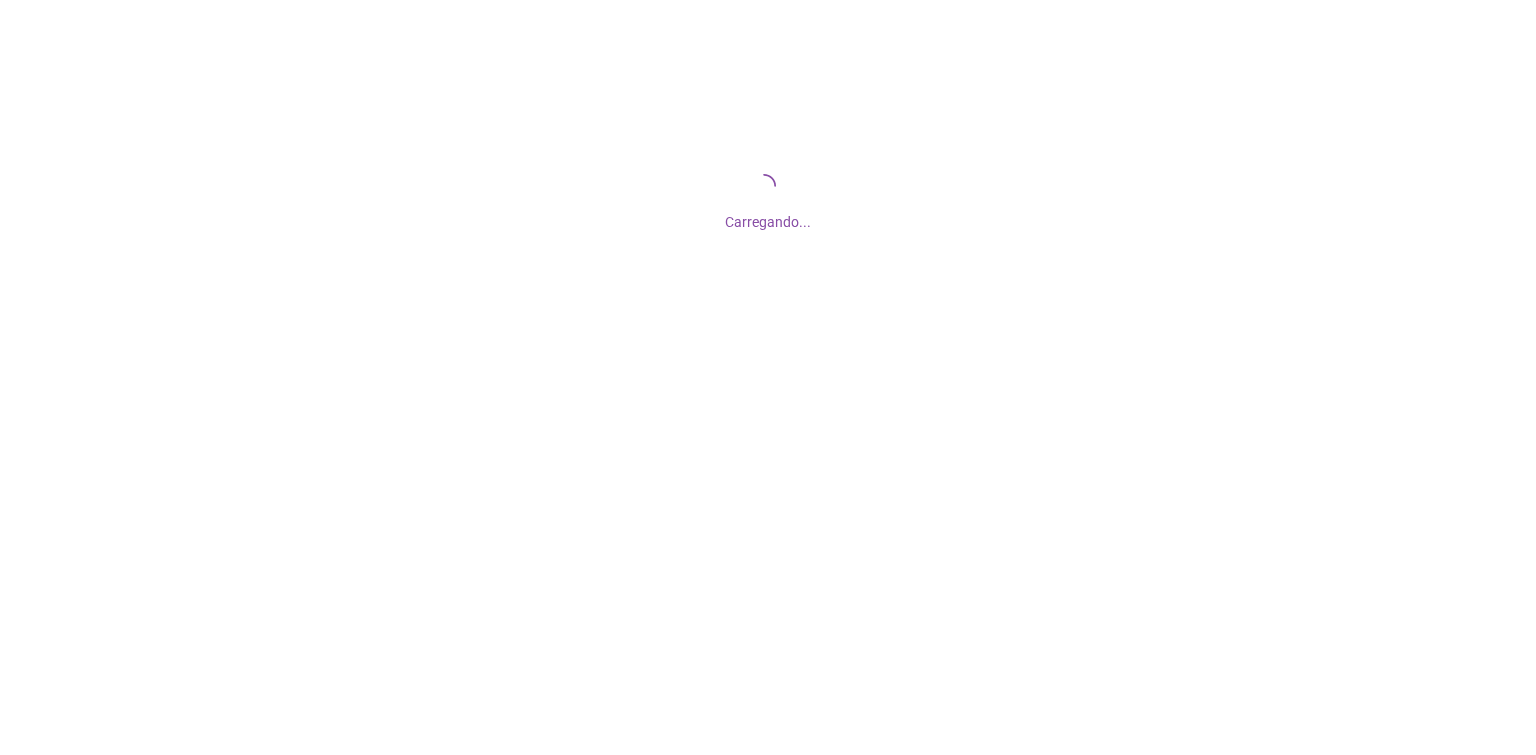 scroll, scrollTop: 0, scrollLeft: 0, axis: both 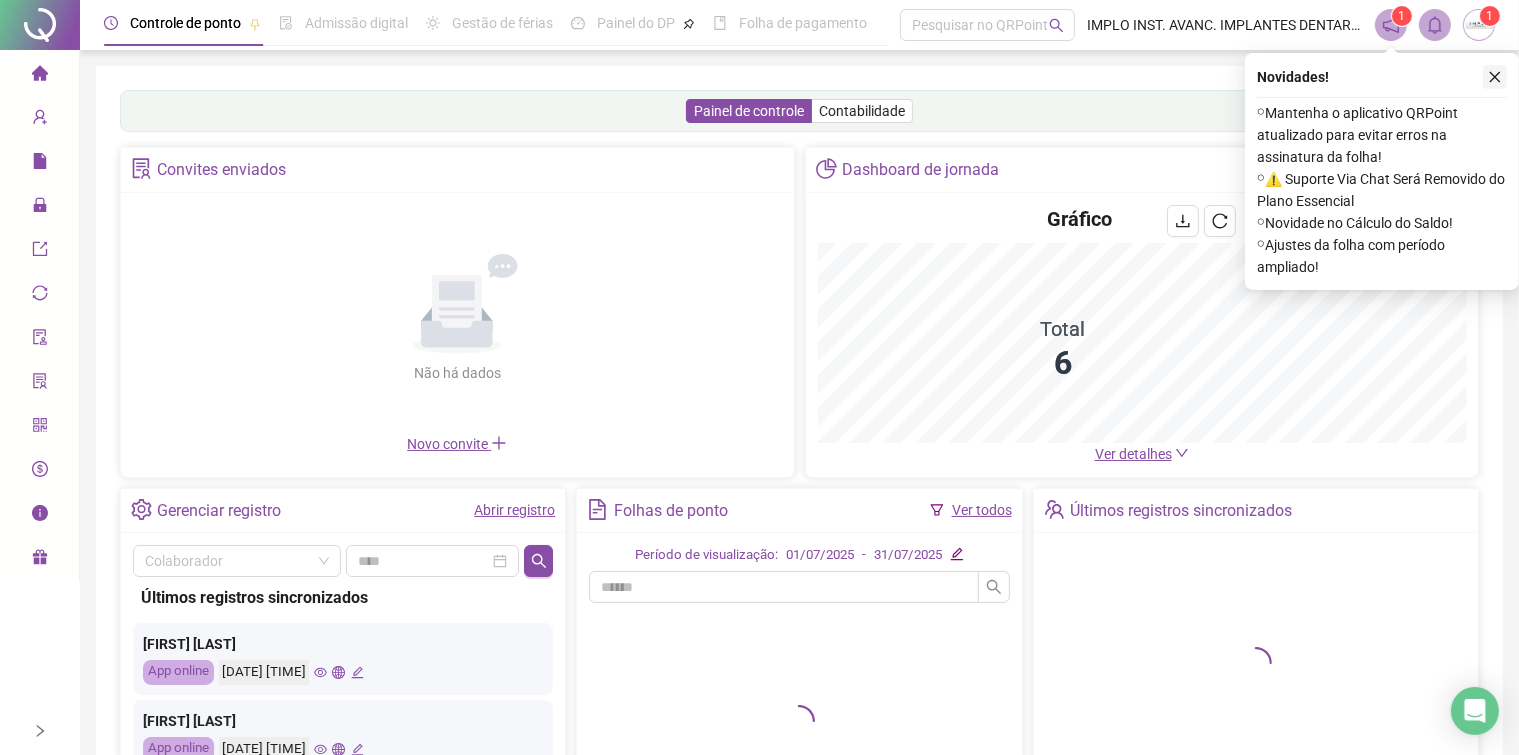 click 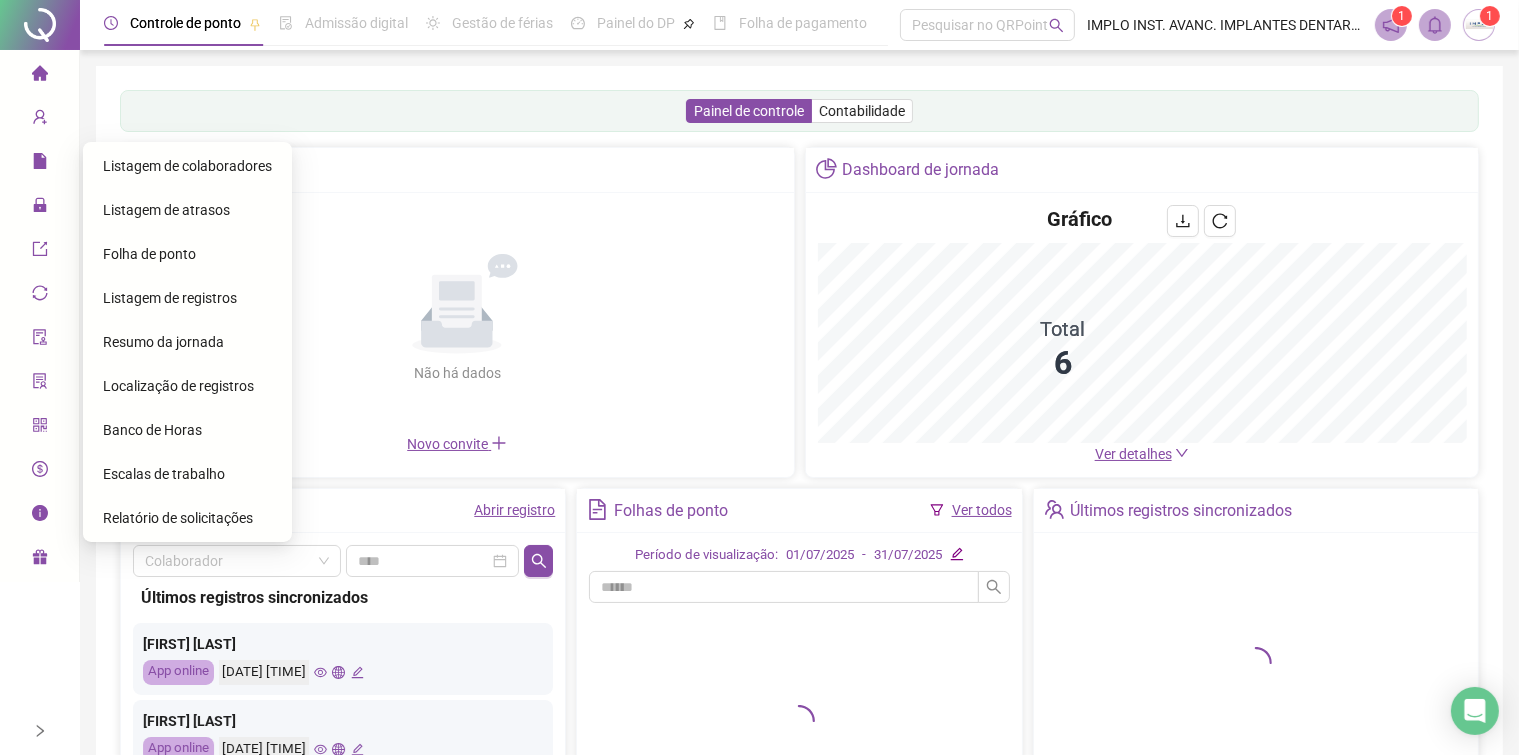click on "Folha de ponto" at bounding box center (149, 254) 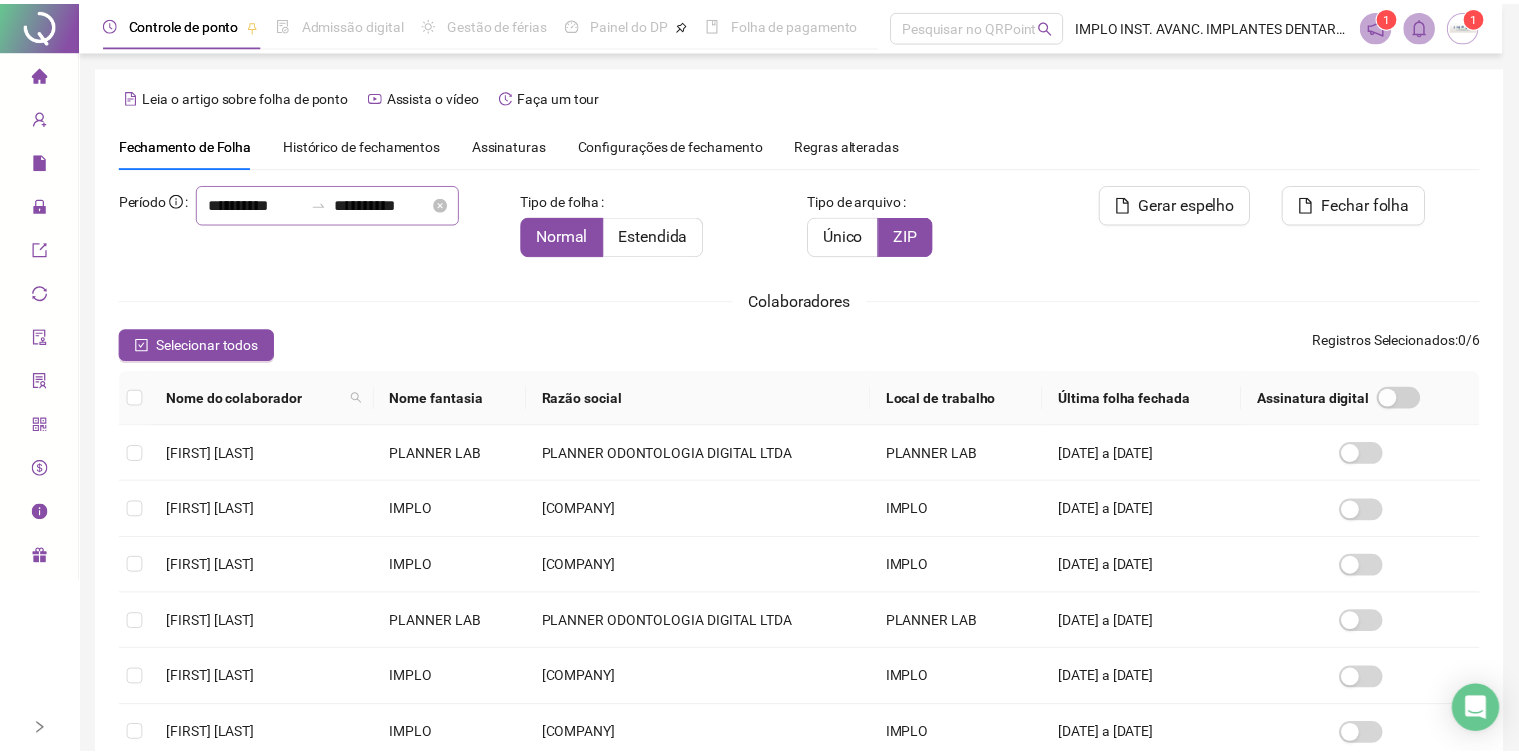 scroll, scrollTop: 31, scrollLeft: 0, axis: vertical 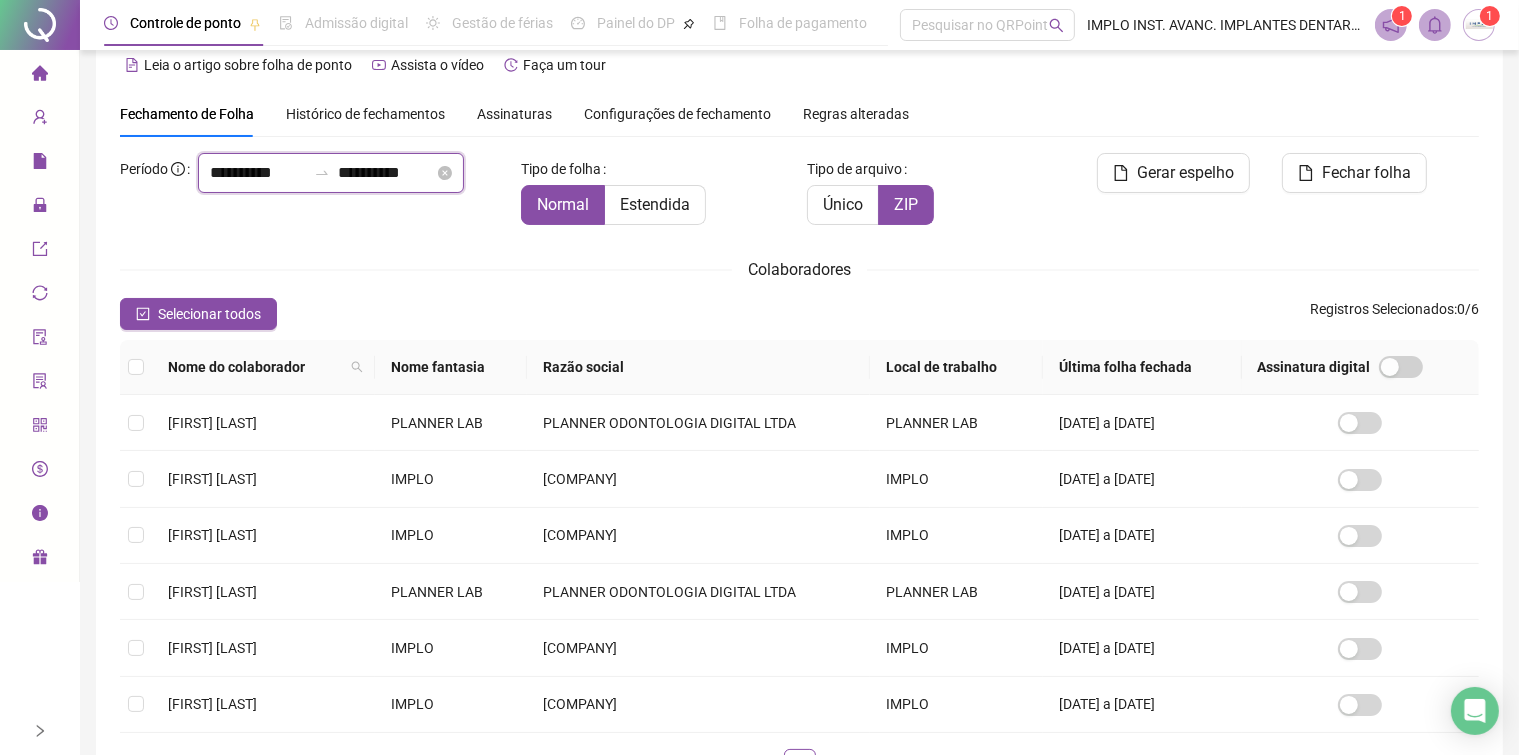 click on "**********" at bounding box center (258, 173) 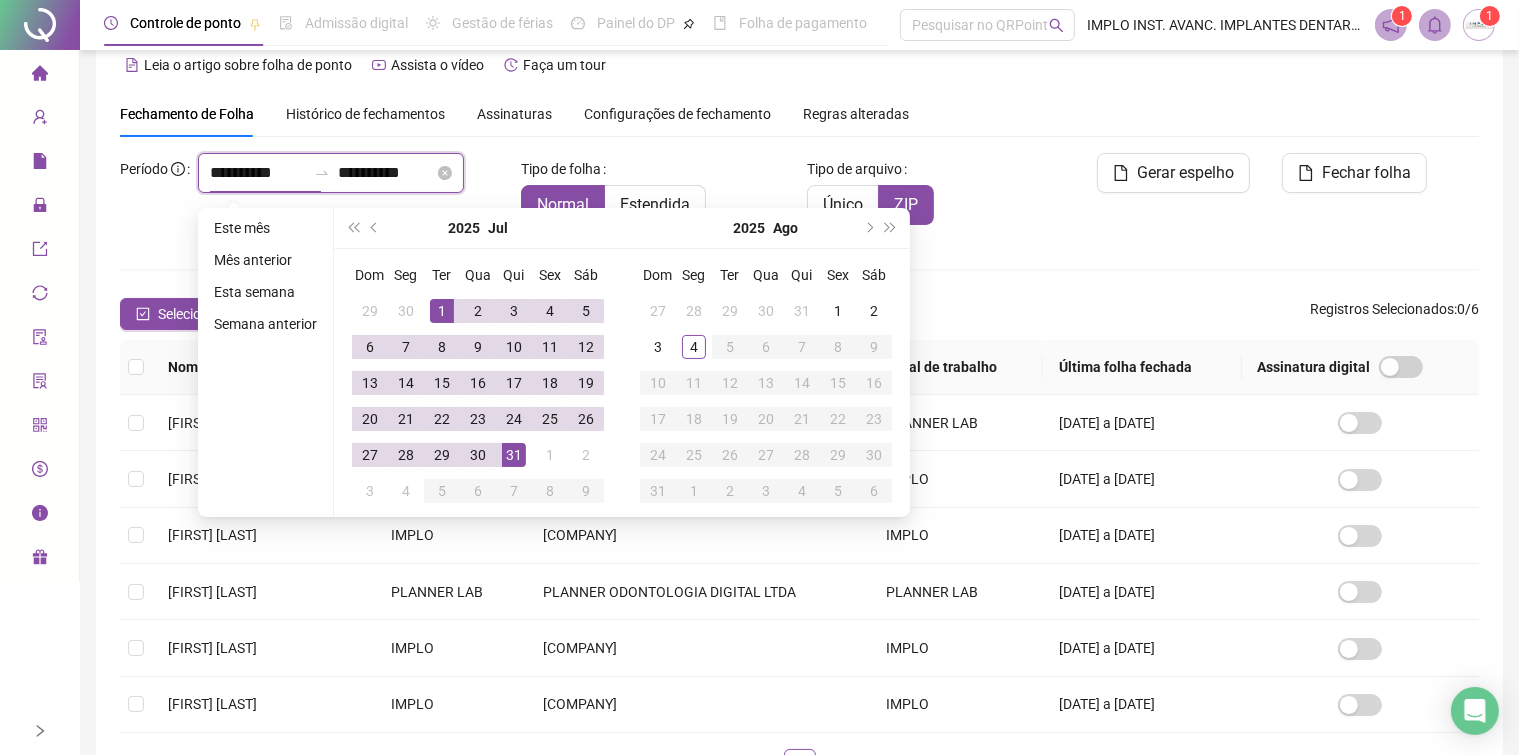 click on "**********" at bounding box center [258, 173] 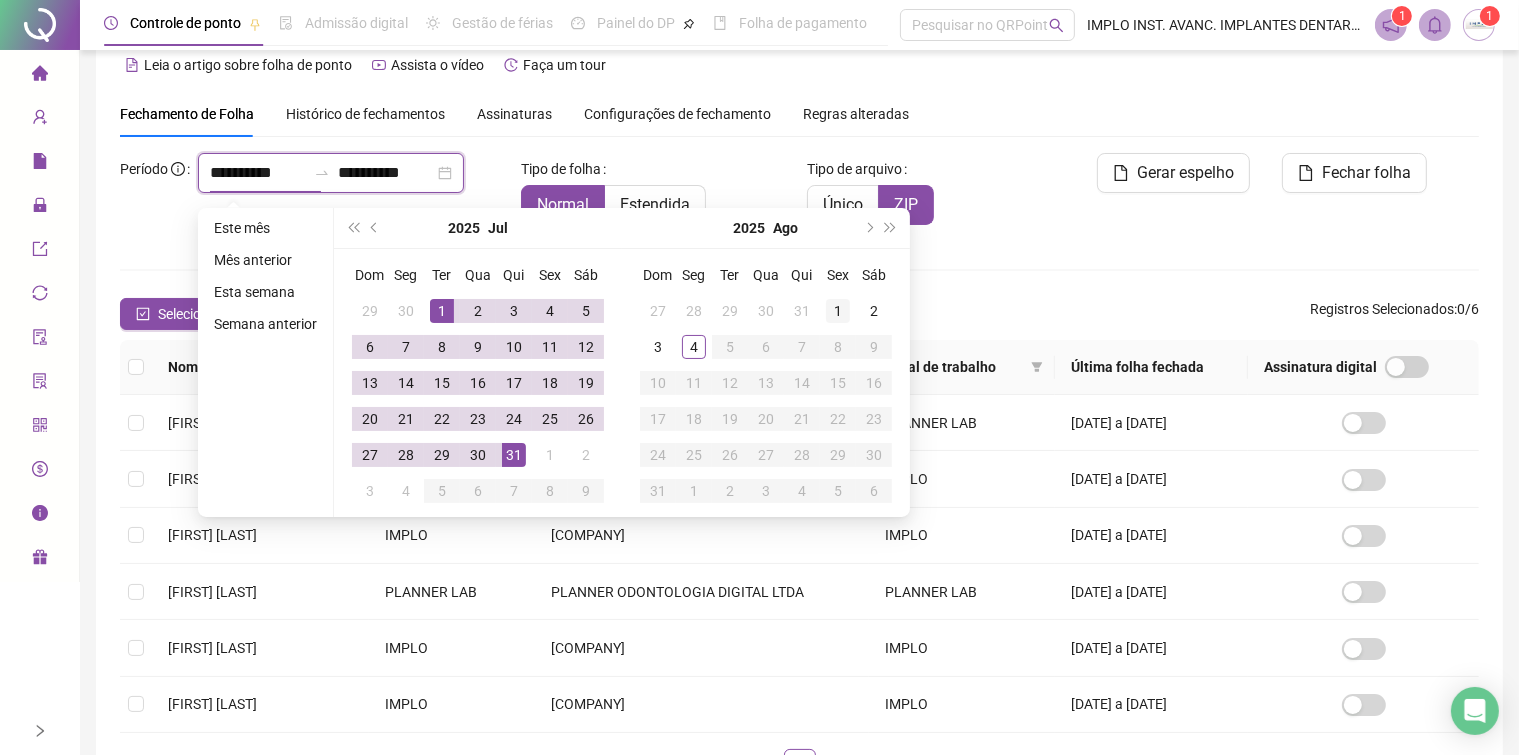 type on "**********" 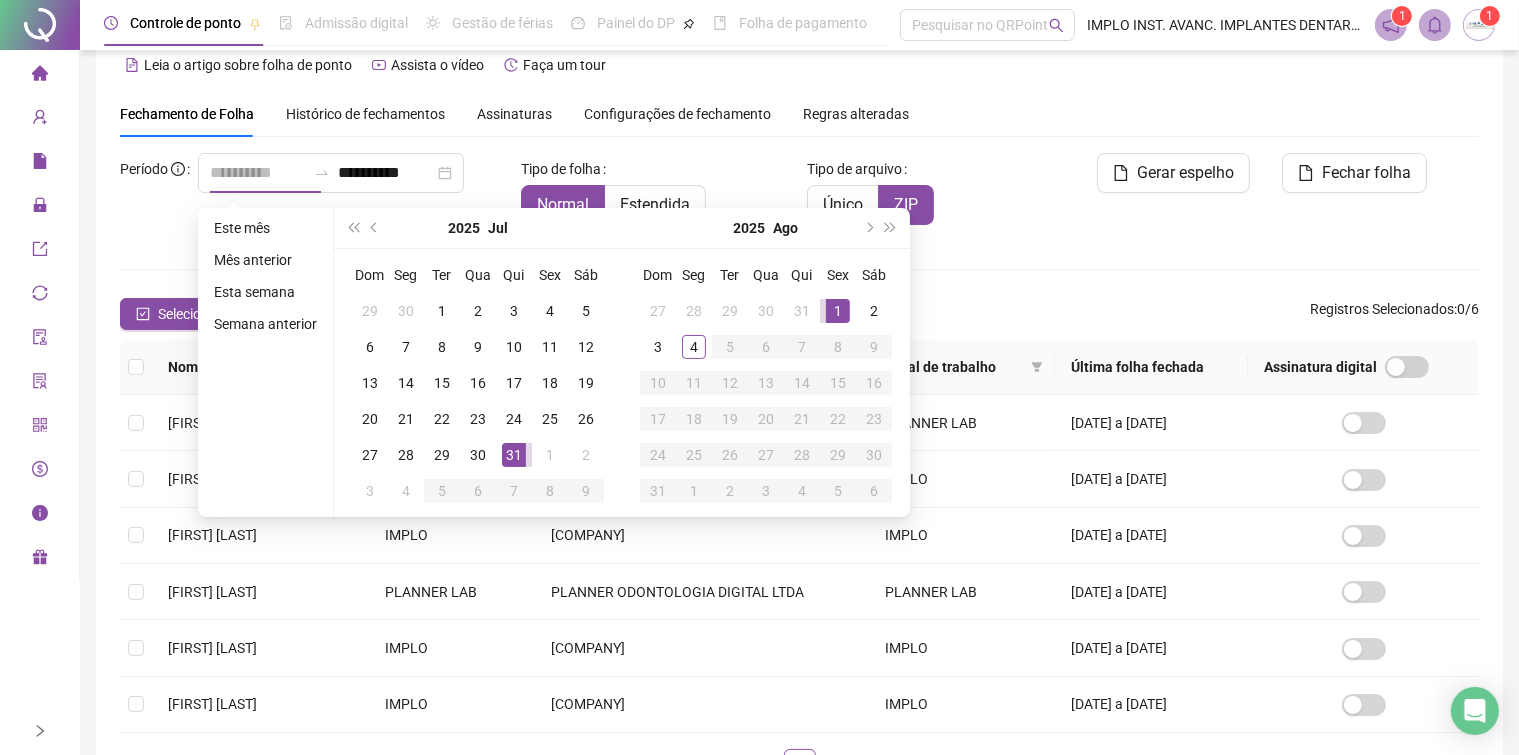 click on "1" at bounding box center (838, 311) 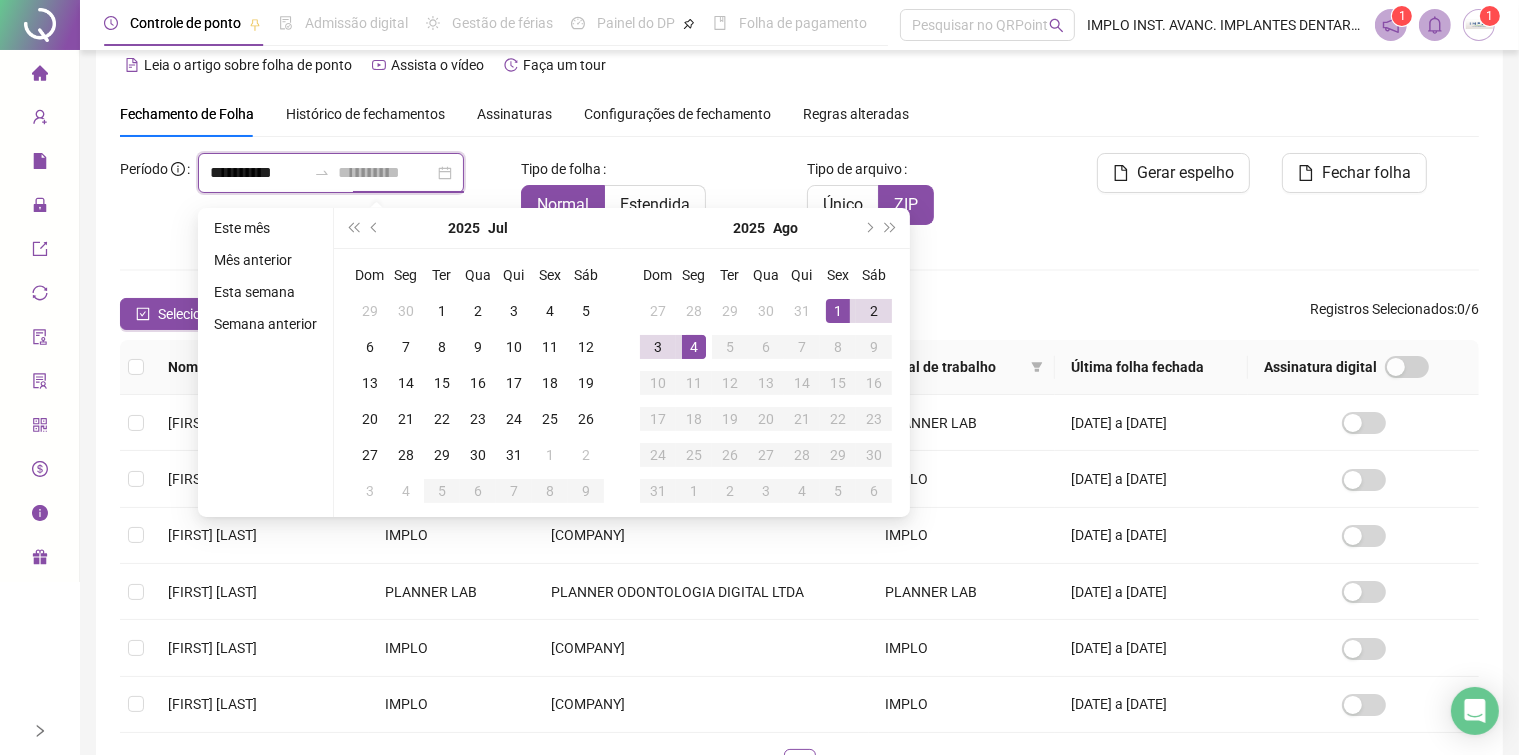 type on "**********" 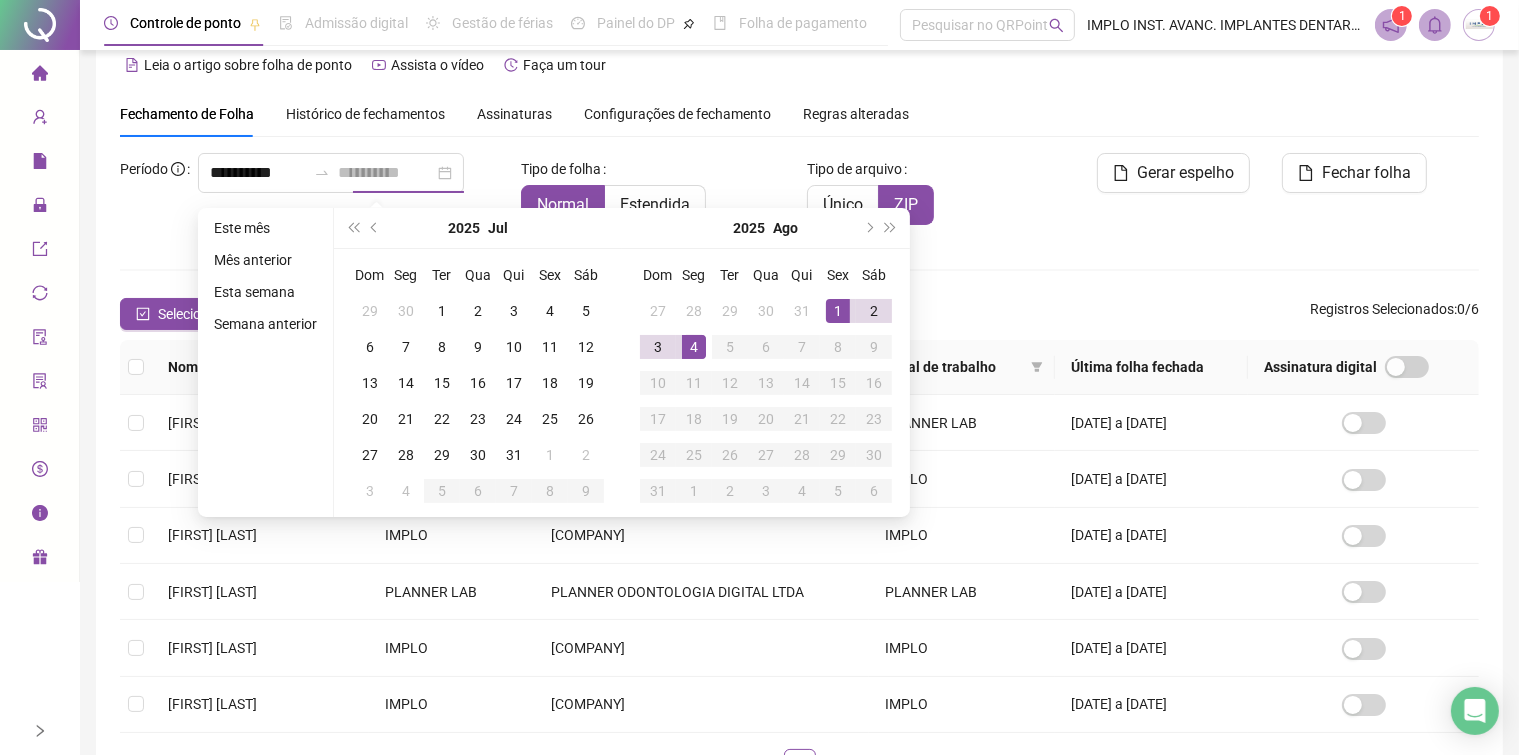 click on "4" at bounding box center [694, 347] 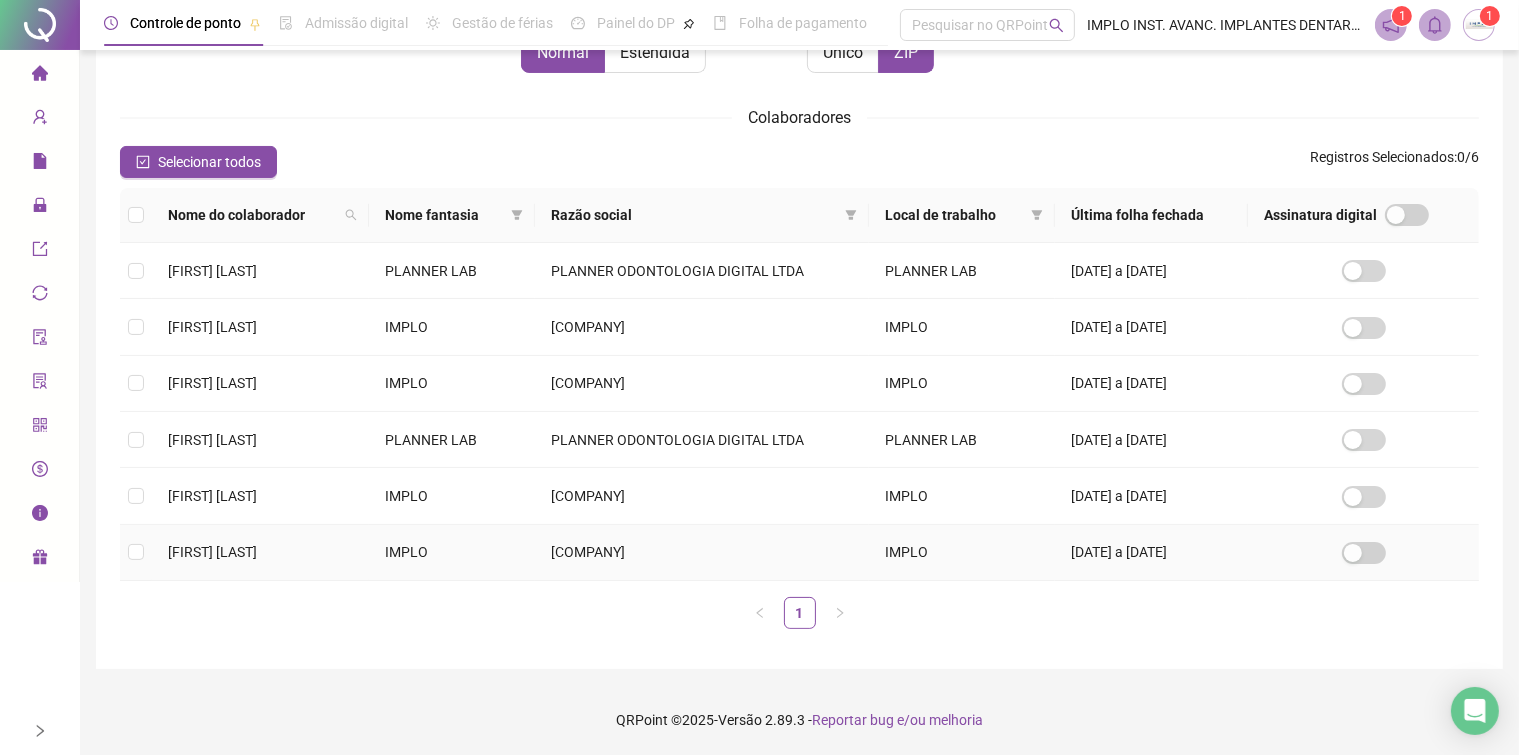click on "[FIRST] [LAST]" at bounding box center [260, 553] 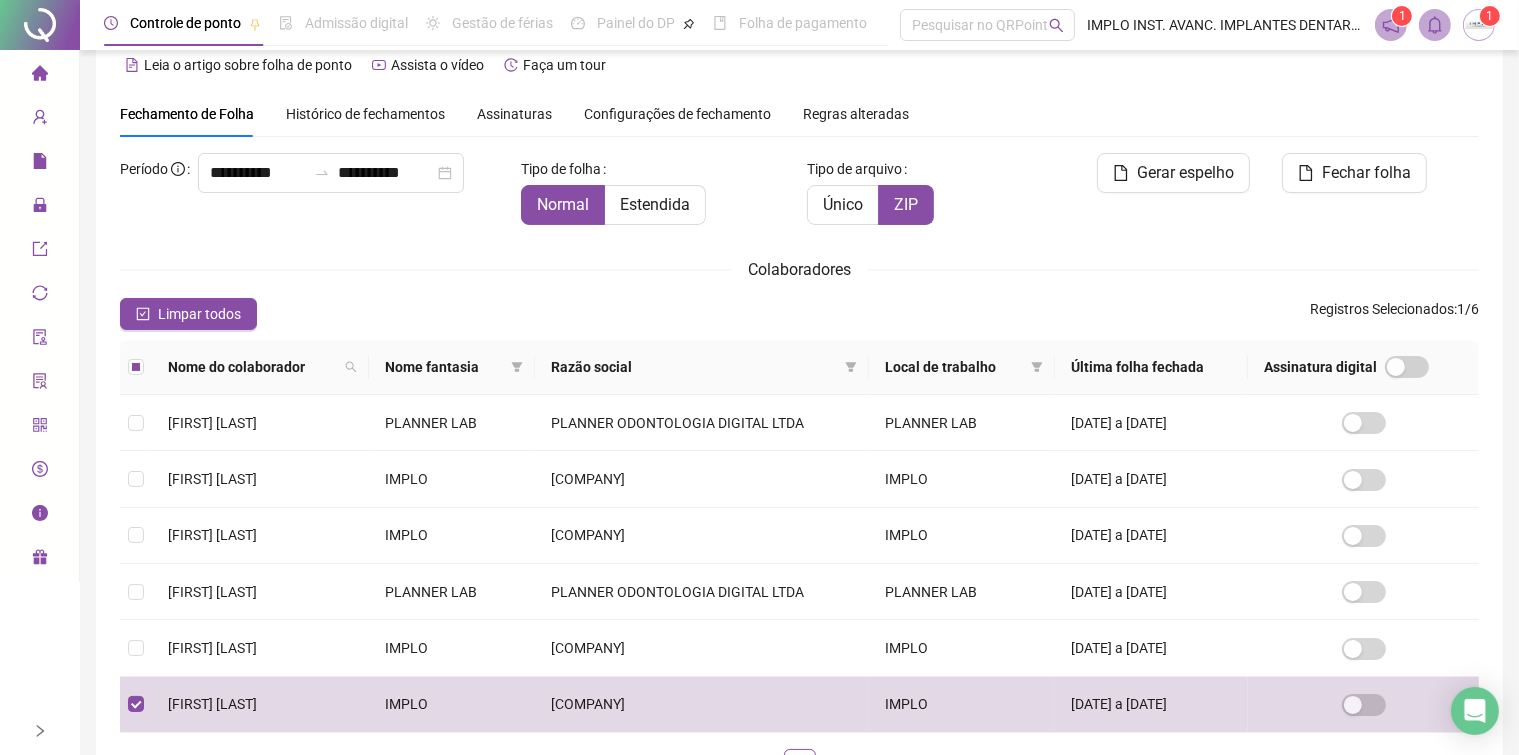 scroll, scrollTop: 0, scrollLeft: 0, axis: both 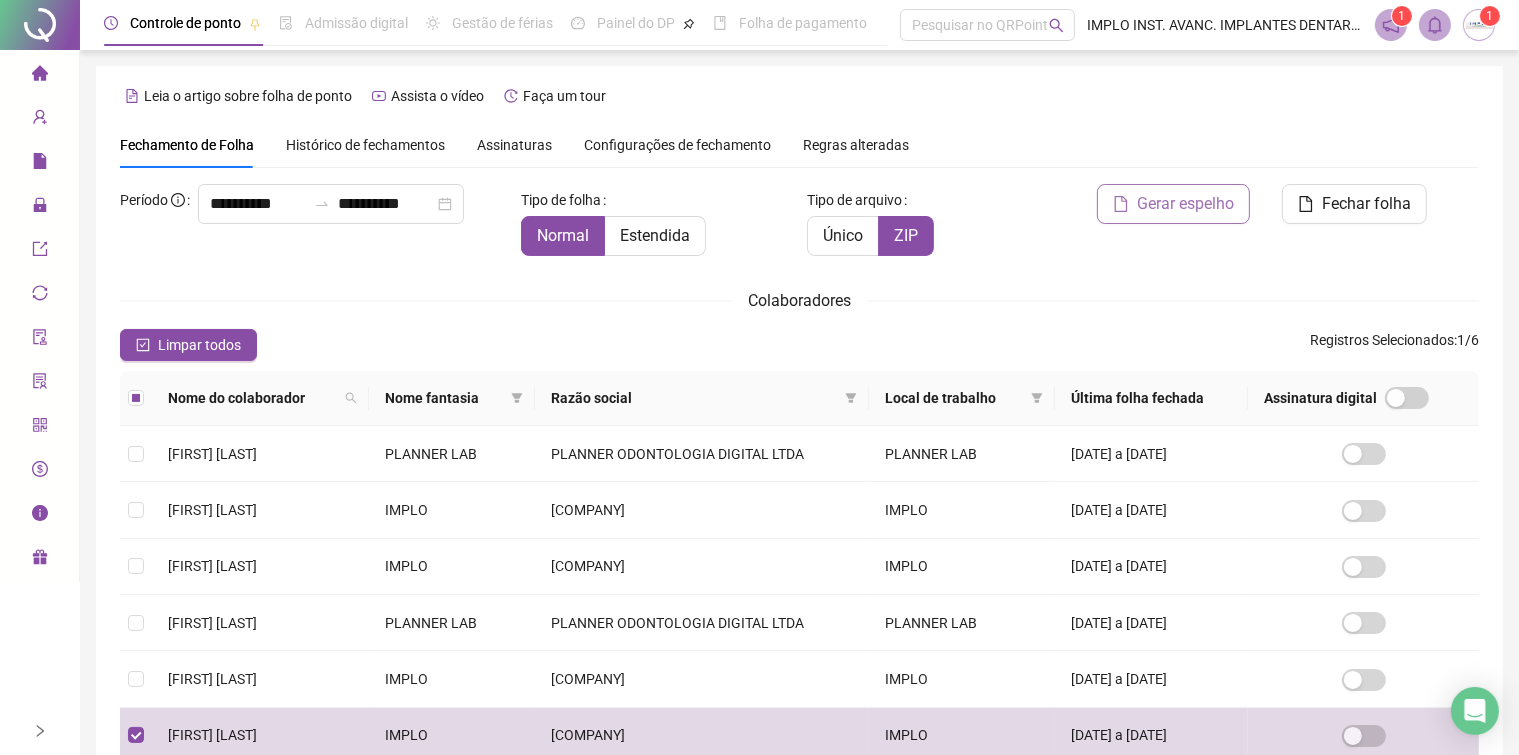 click on "Gerar espelho" at bounding box center [1185, 204] 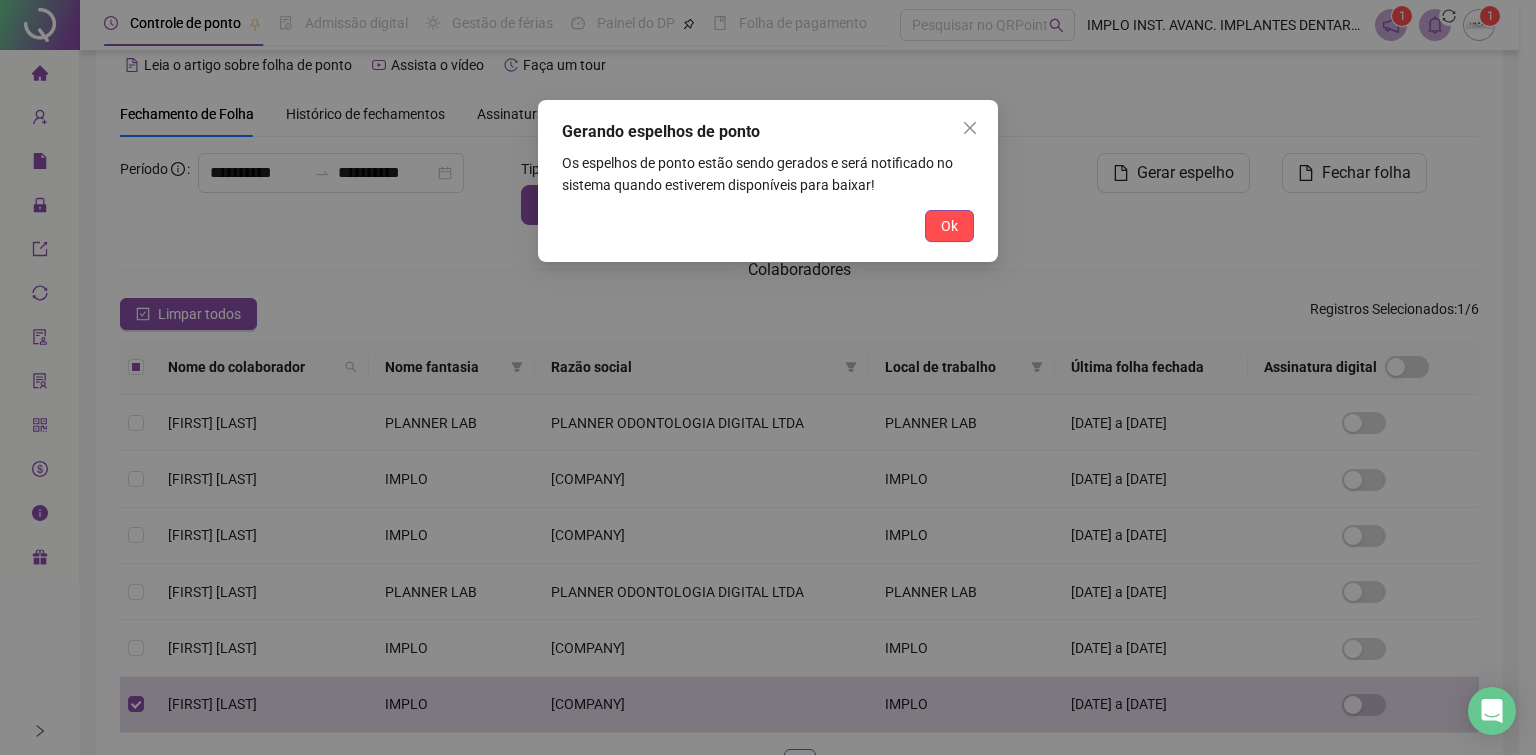 click on "Ok" at bounding box center (949, 226) 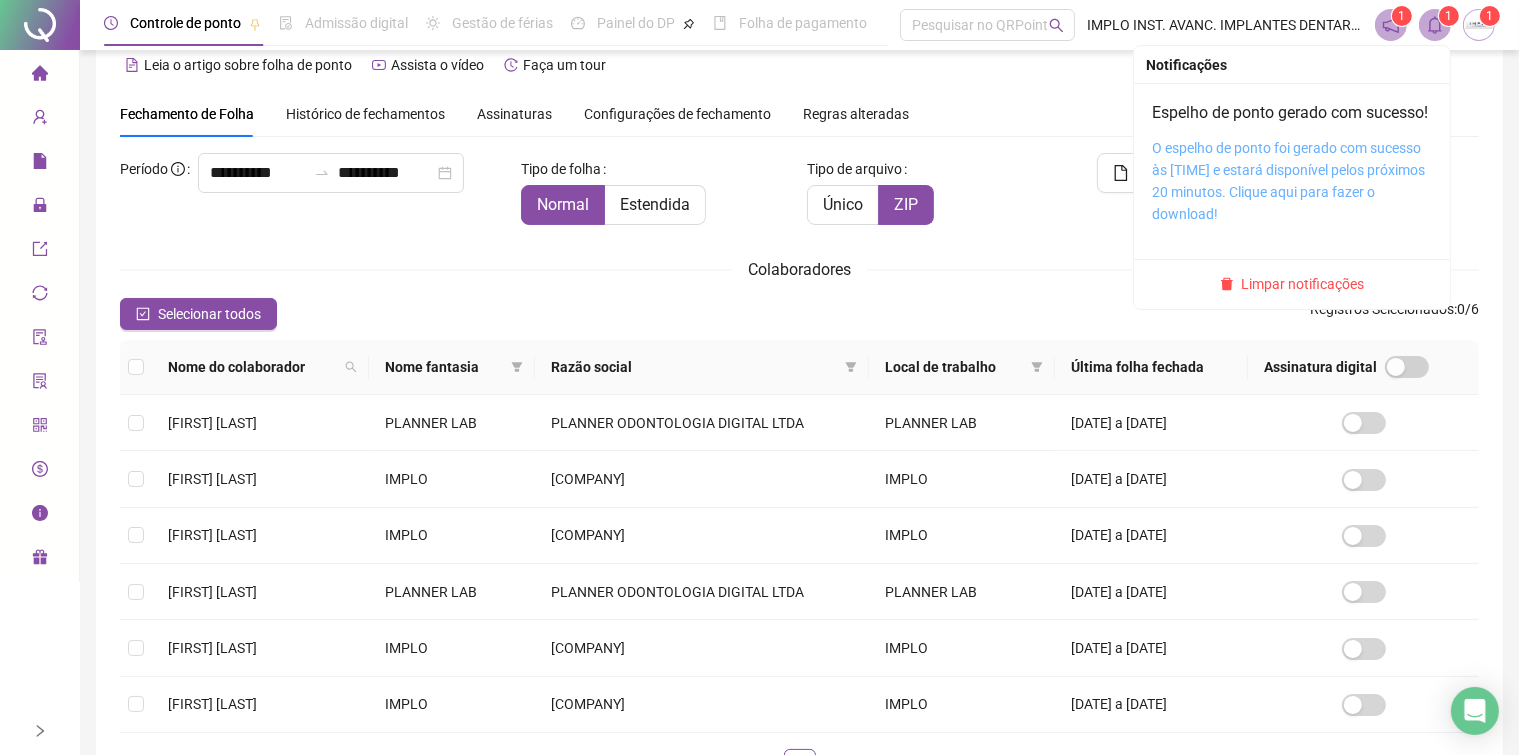 drag, startPoint x: 1292, startPoint y: 159, endPoint x: 1262, endPoint y: 186, distance: 40.36087 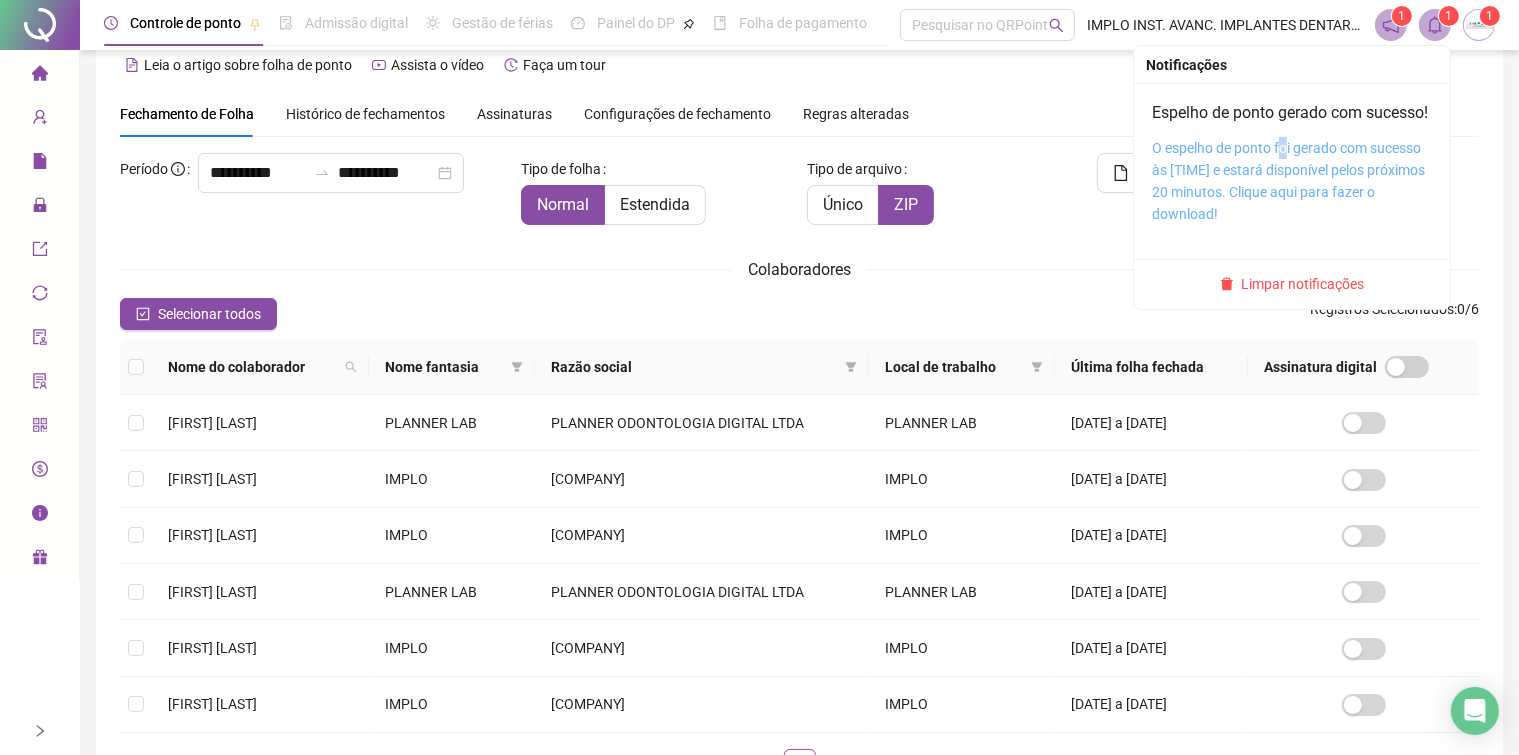 click on "O espelho de ponto foi gerado com sucesso às [TIME] e estará disponível pelos próximos 20 minutos.
Clique aqui para fazer o download!" at bounding box center (1288, 181) 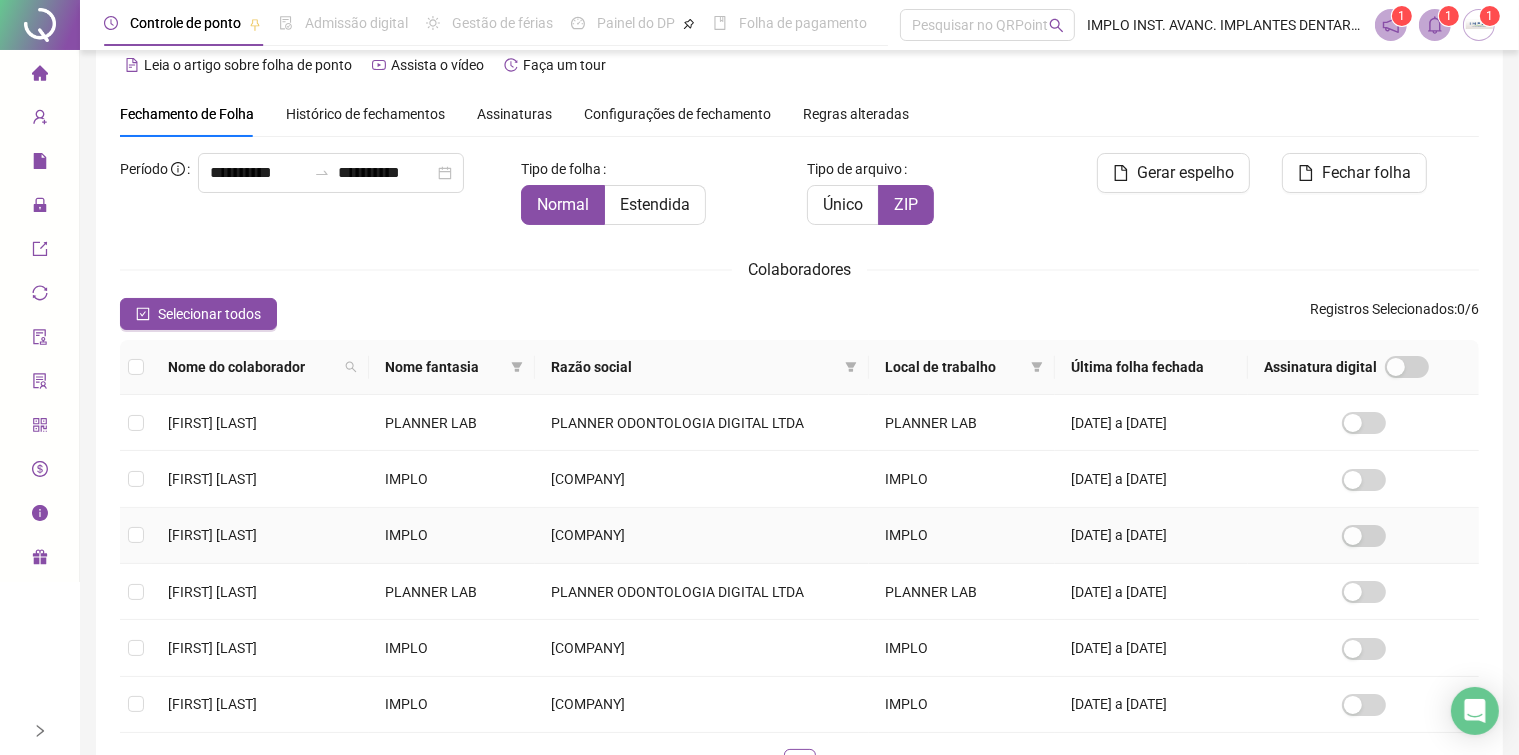 scroll, scrollTop: 327, scrollLeft: 0, axis: vertical 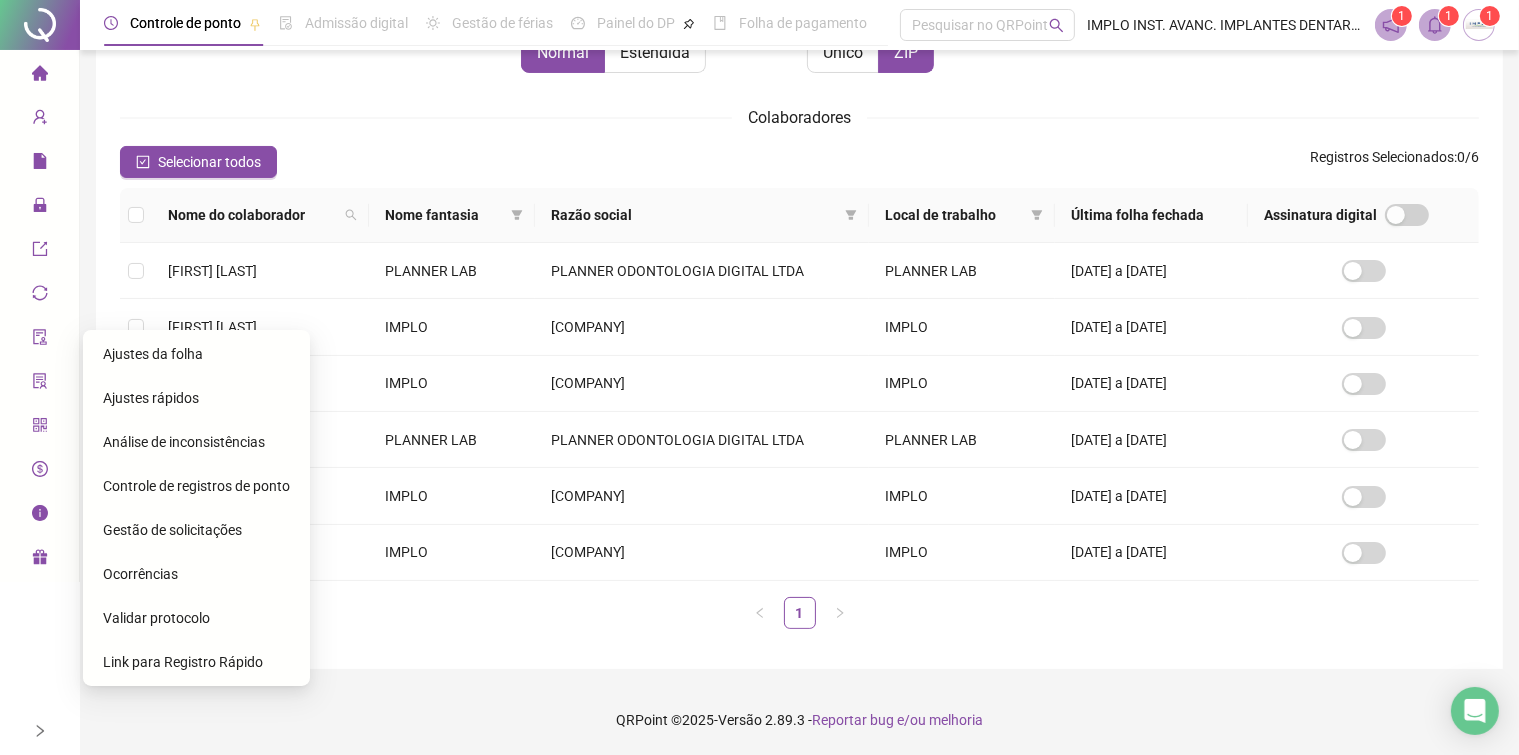 click on "Ajustes rápidos" at bounding box center (151, 398) 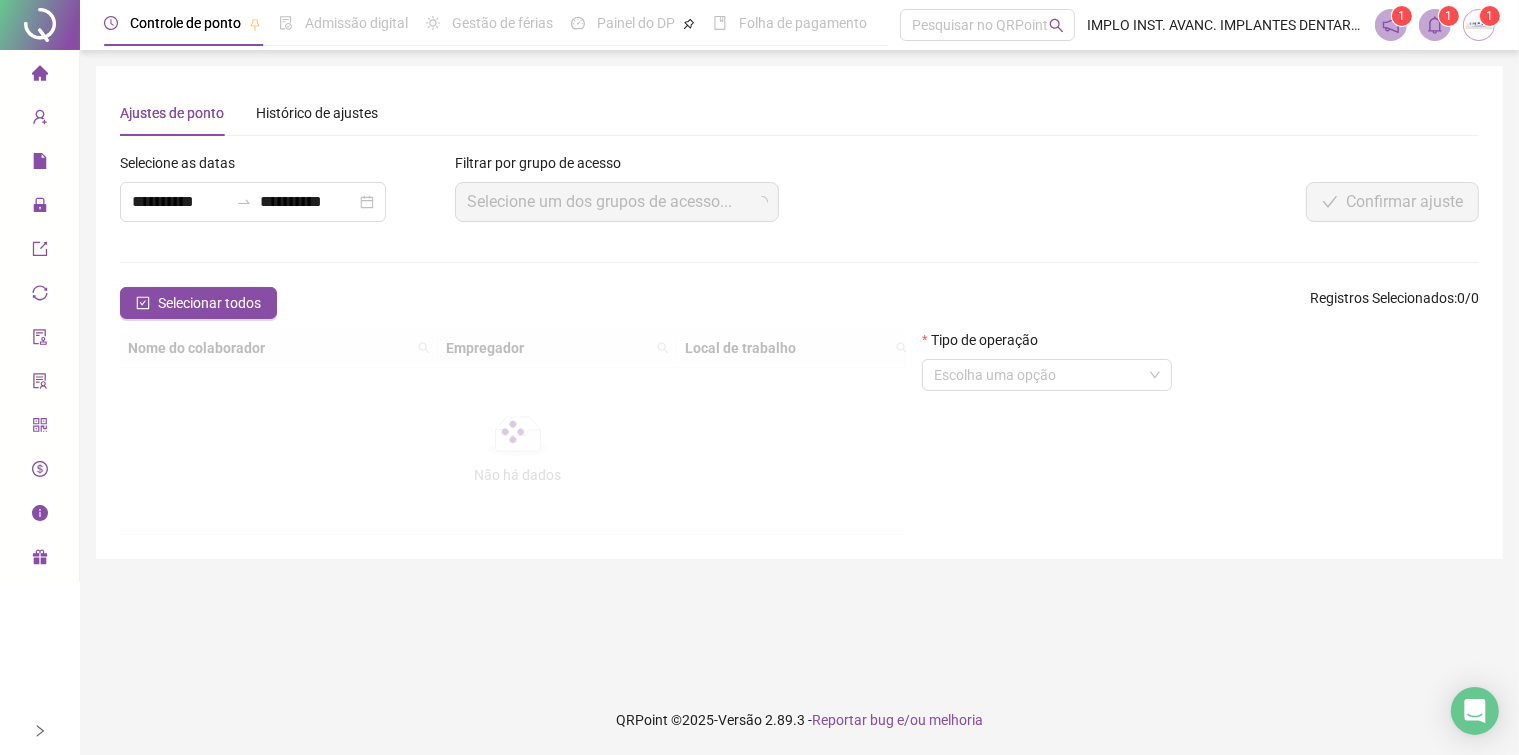 scroll, scrollTop: 0, scrollLeft: 0, axis: both 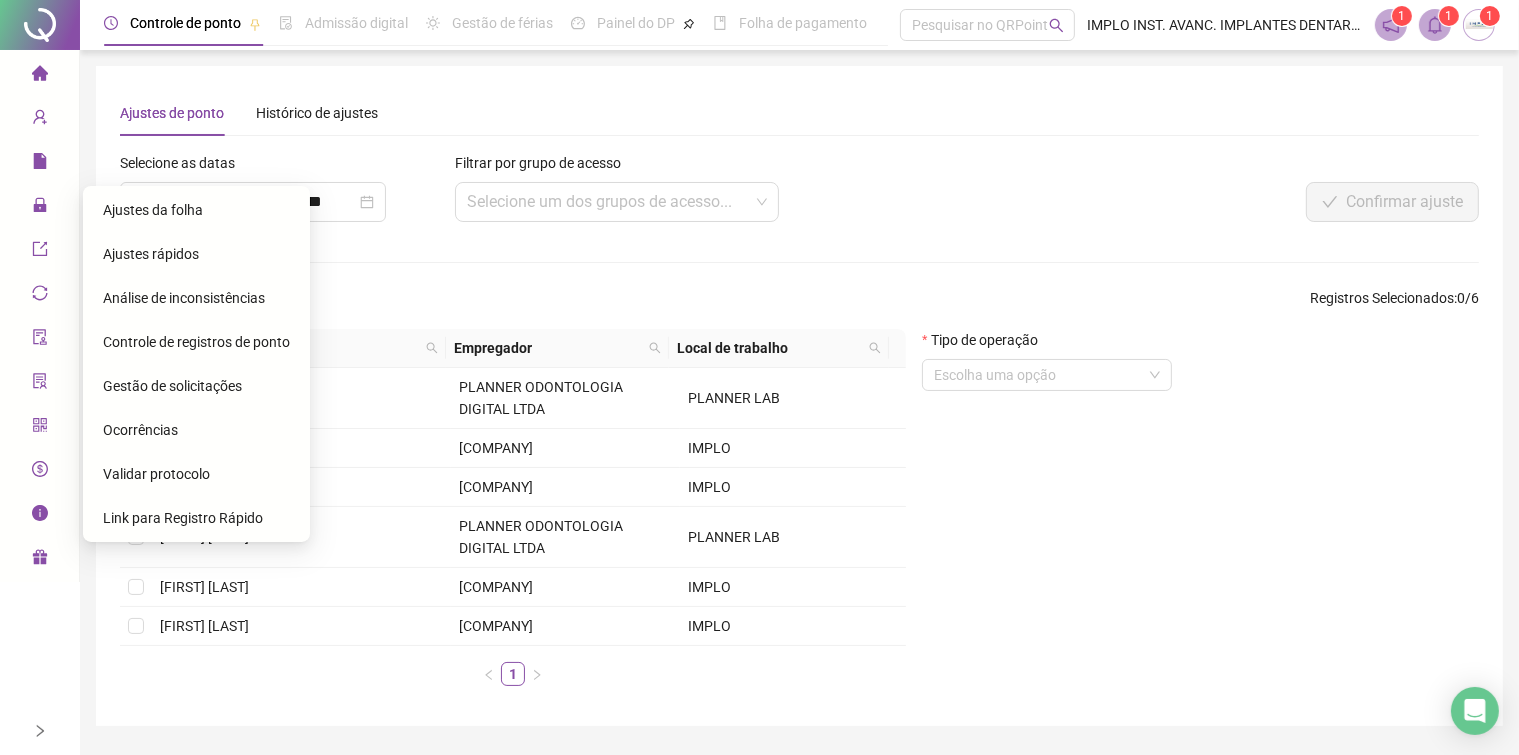 click on "Ajustes da folha" at bounding box center (153, 210) 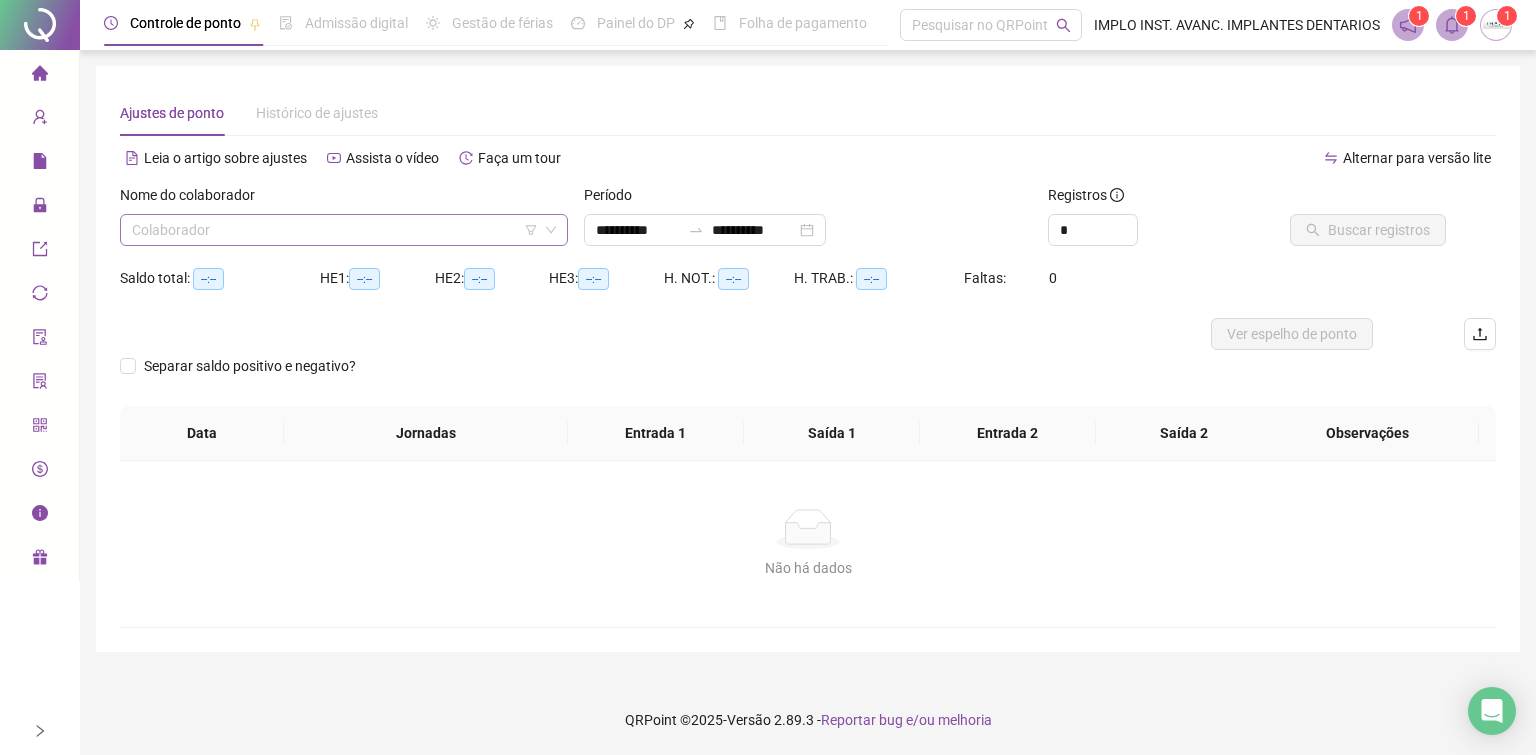 click 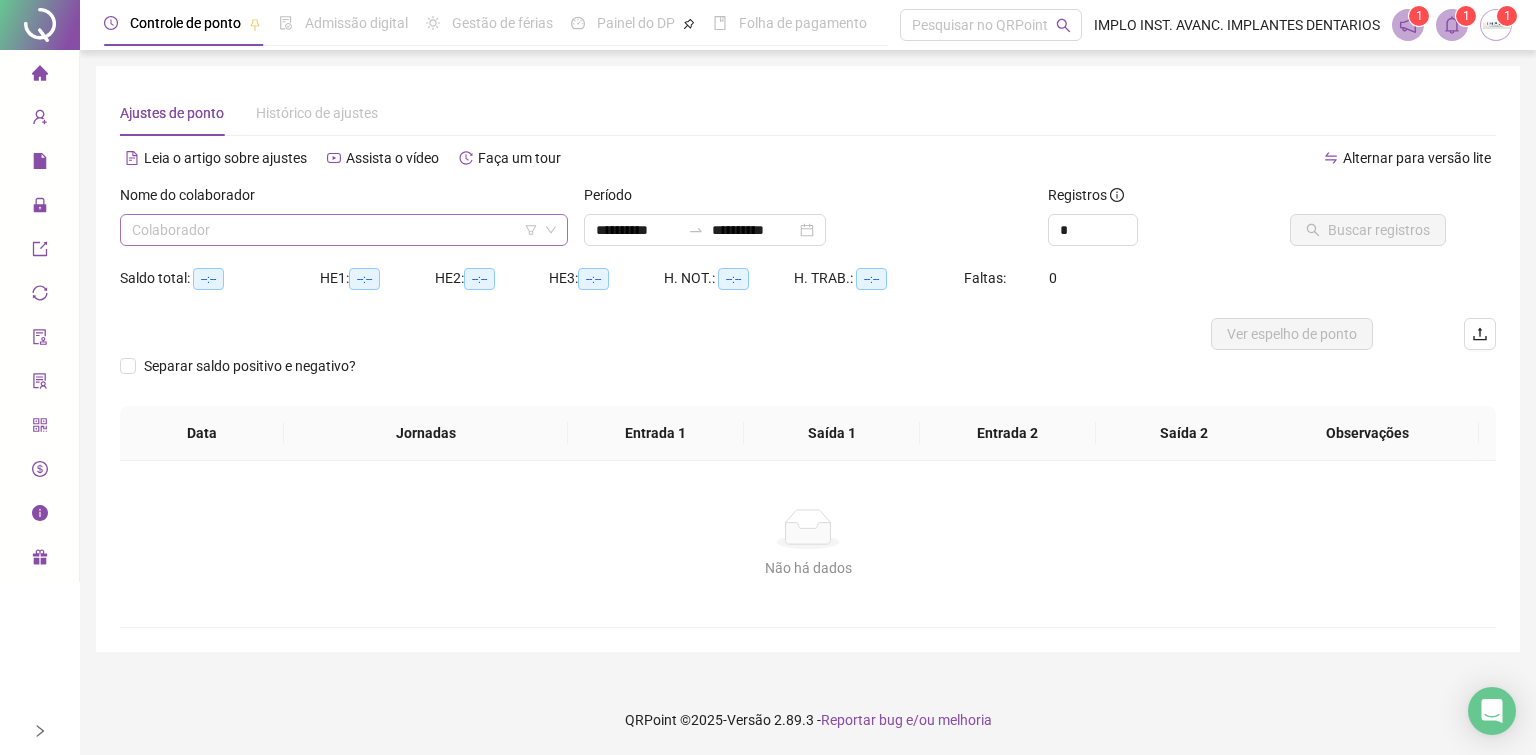 click 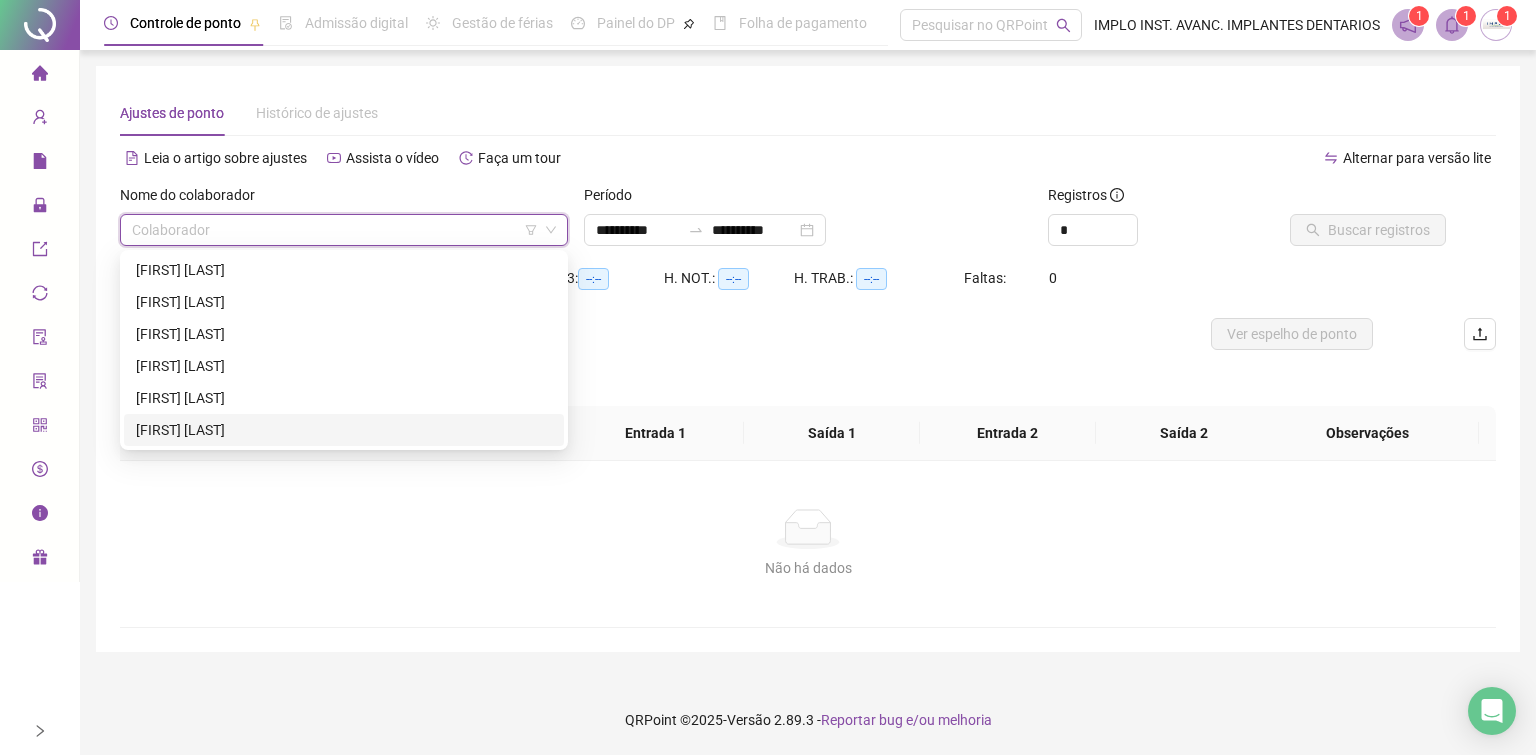 click on "[FIRST] [LAST]" at bounding box center [344, 430] 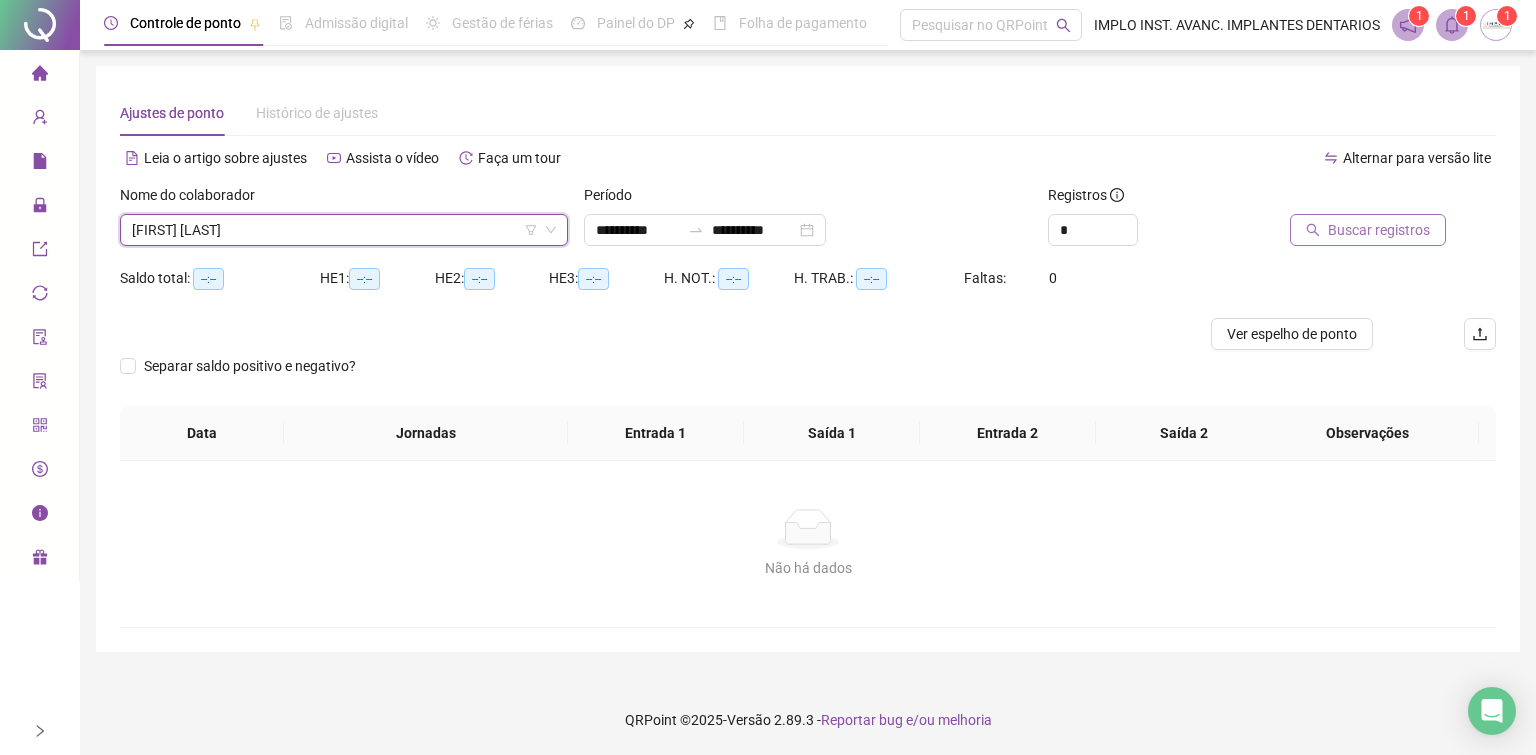 click on "Buscar registros" at bounding box center [1379, 230] 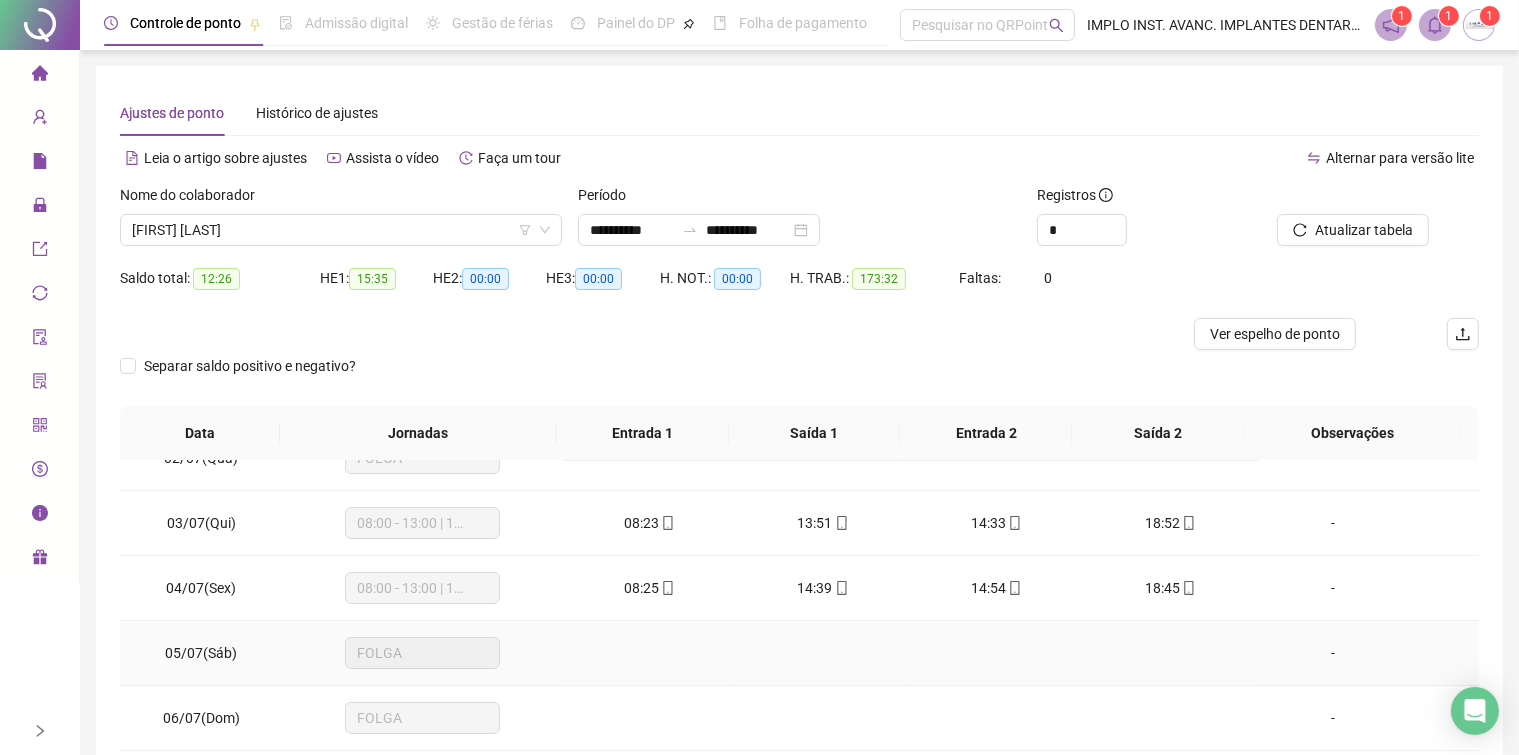 scroll, scrollTop: 0, scrollLeft: 0, axis: both 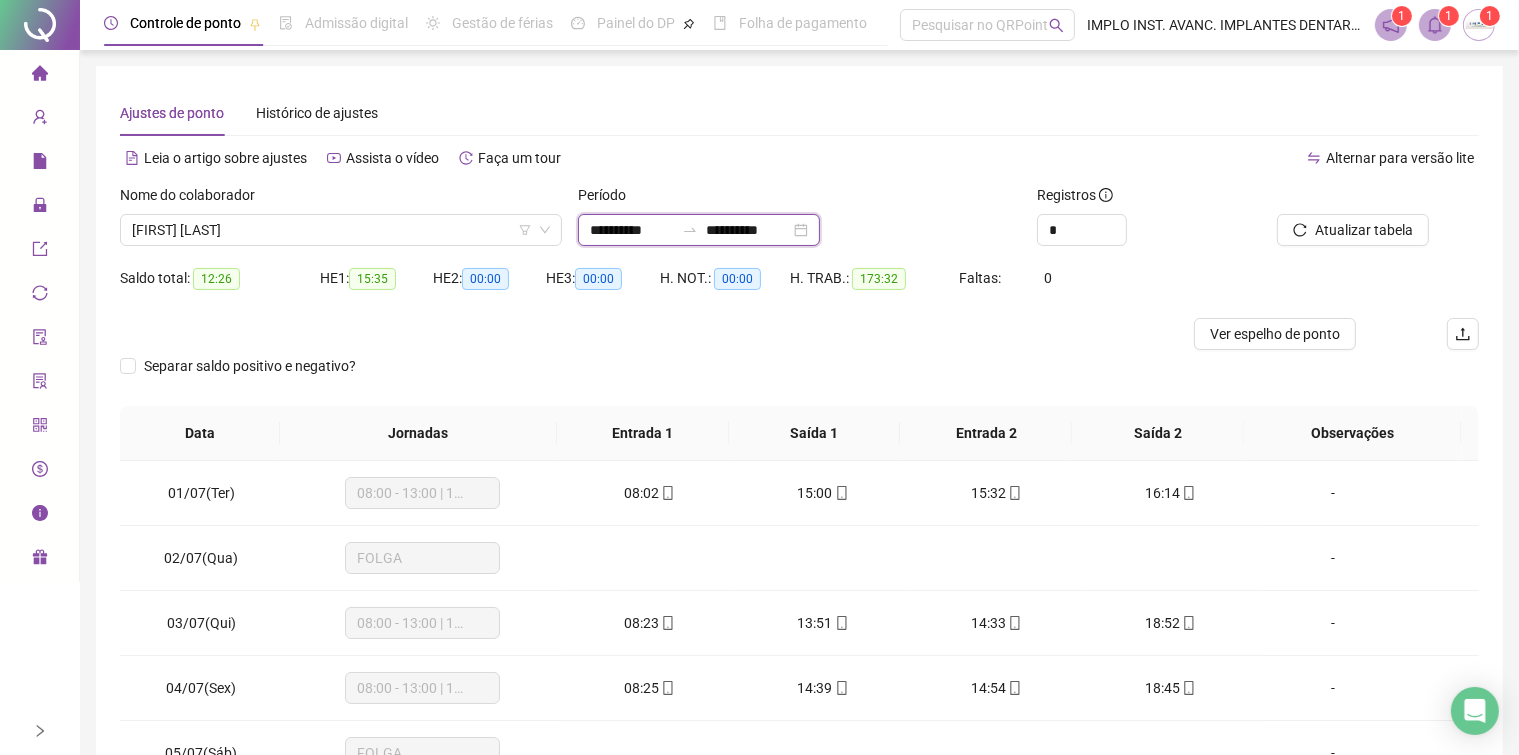 click on "**********" at bounding box center [632, 230] 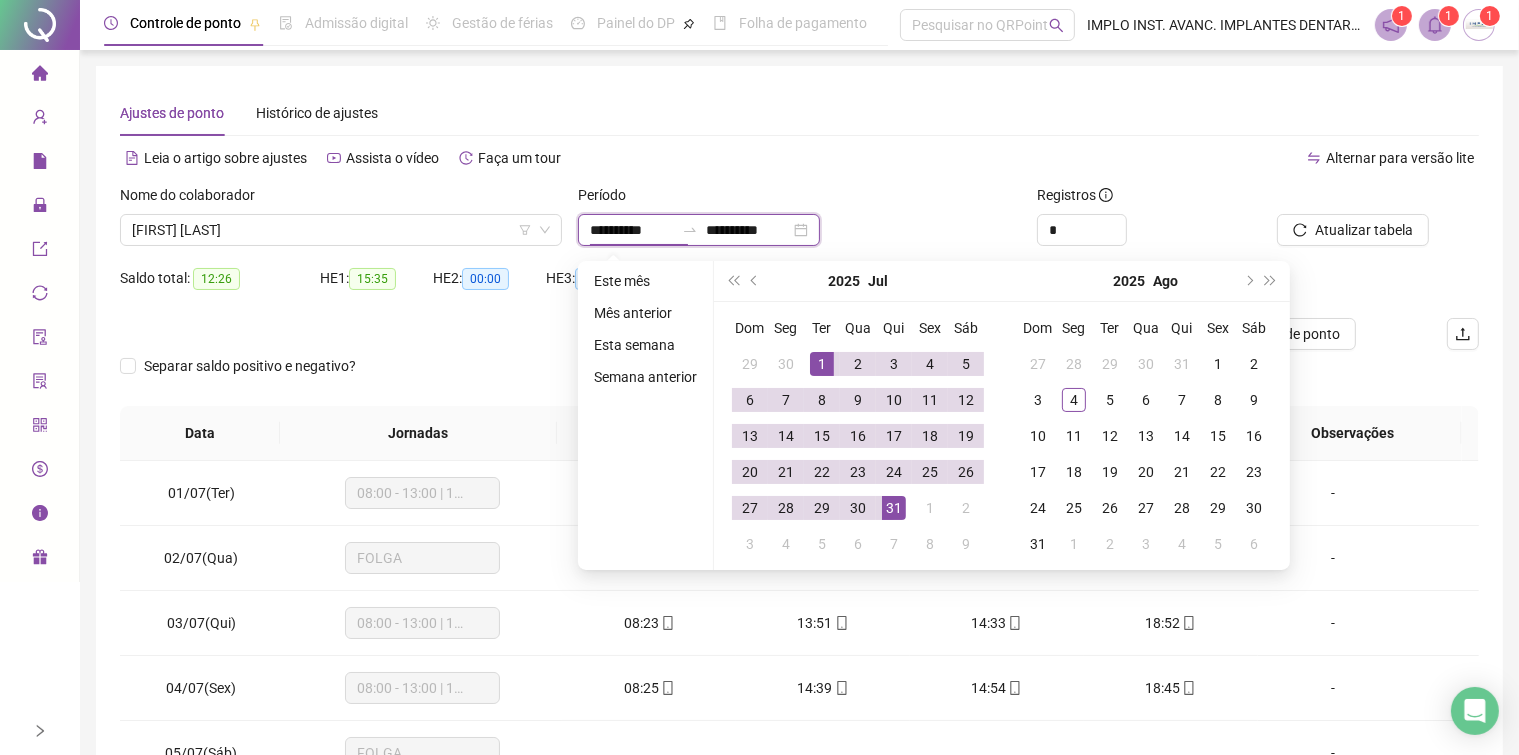 type on "**********" 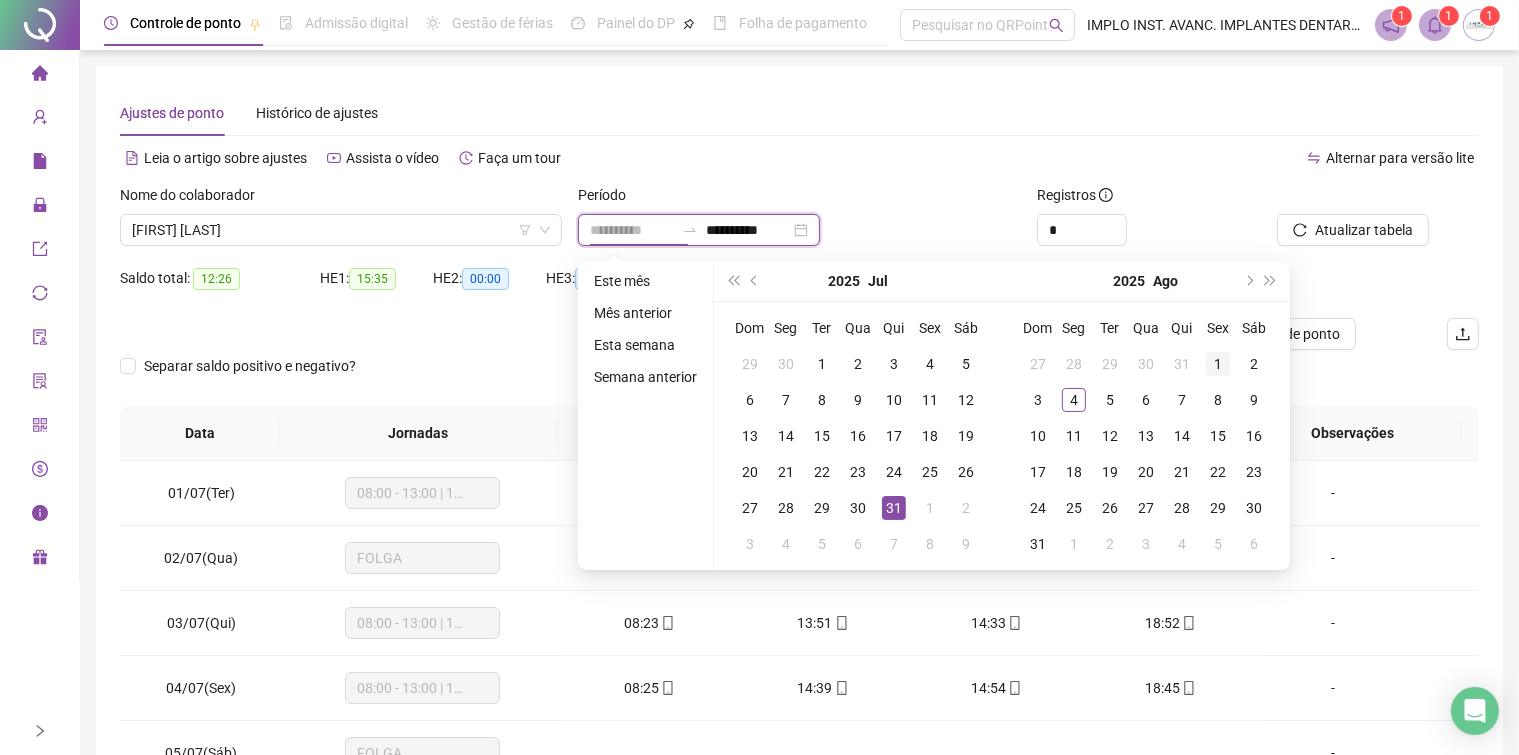 type on "**********" 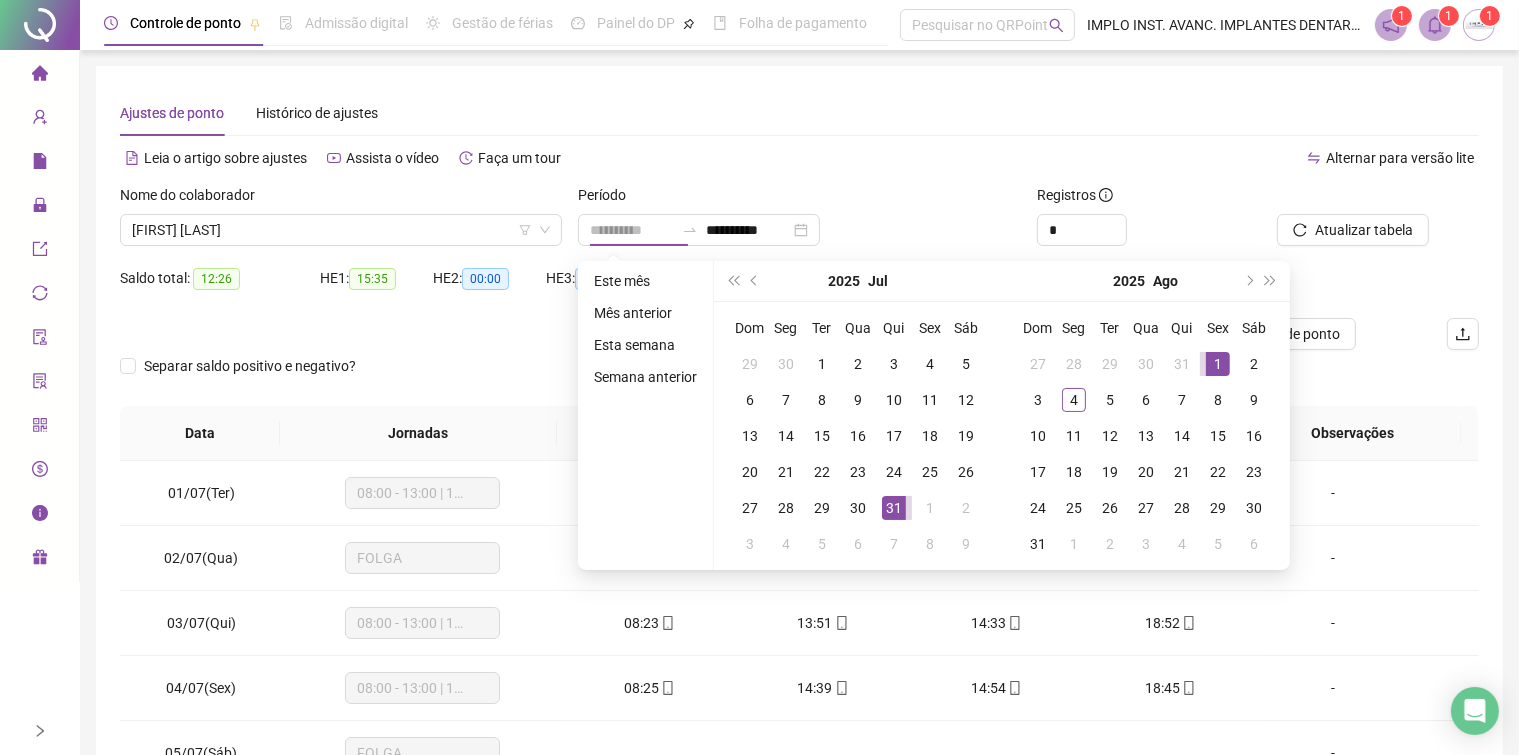 click on "1" at bounding box center (1218, 364) 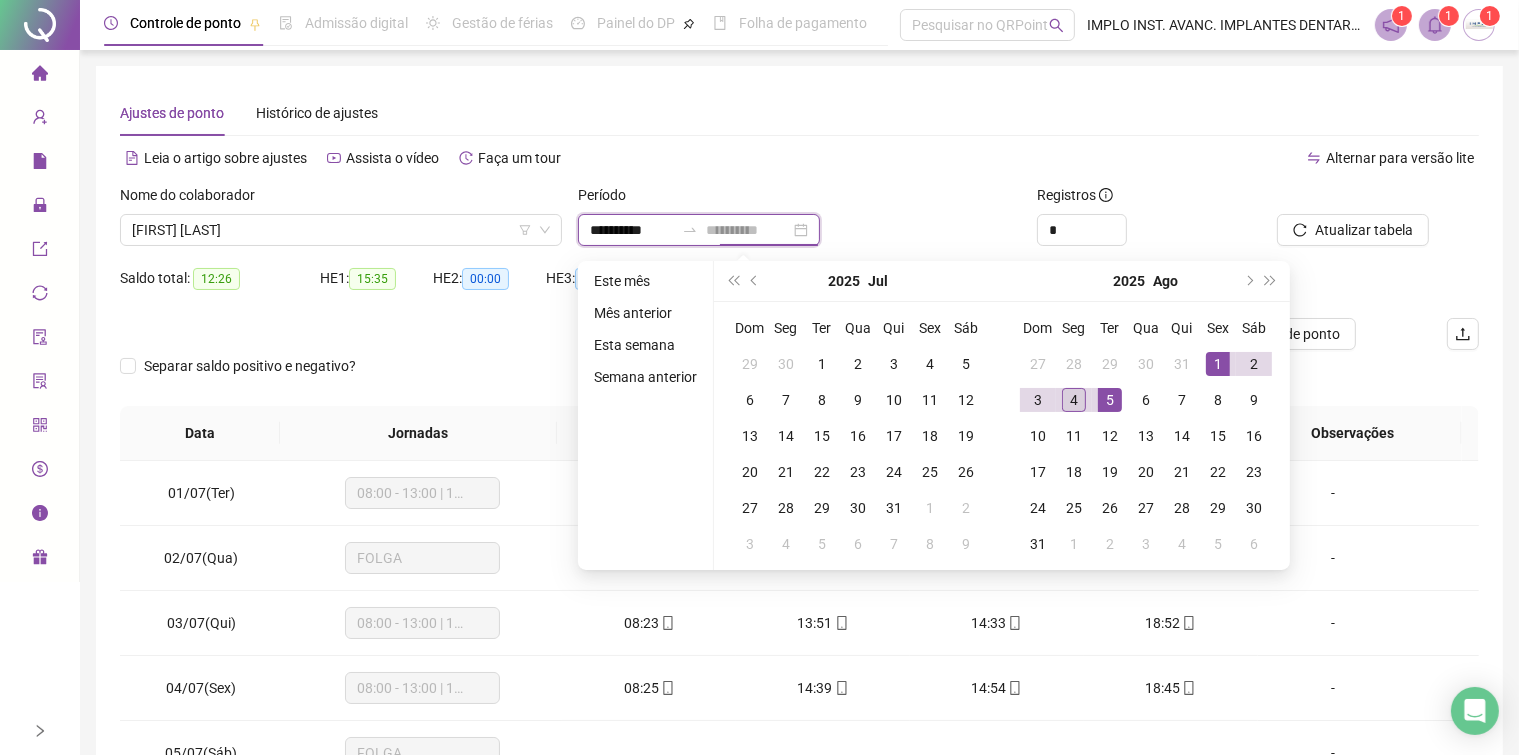 type on "**********" 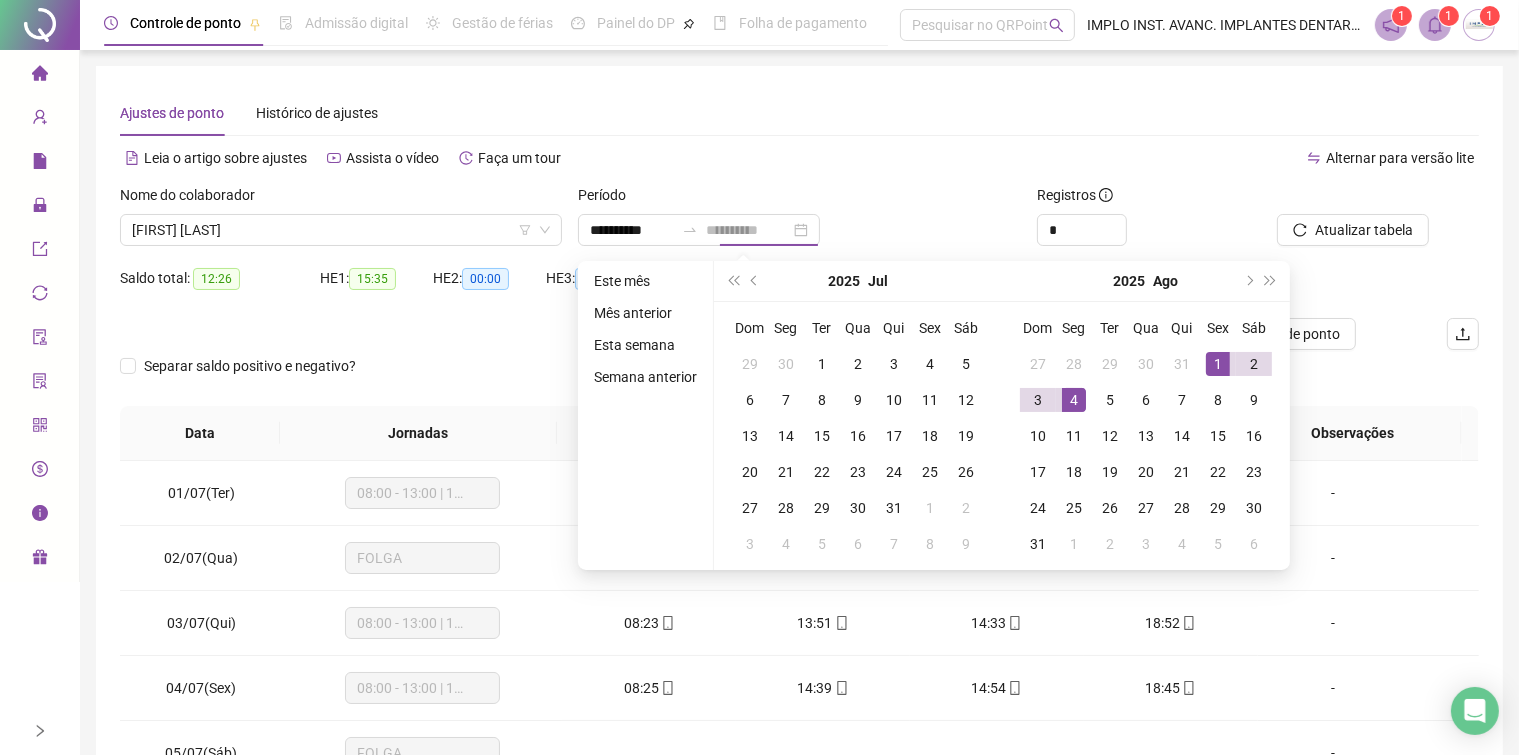 click on "4" at bounding box center [1074, 400] 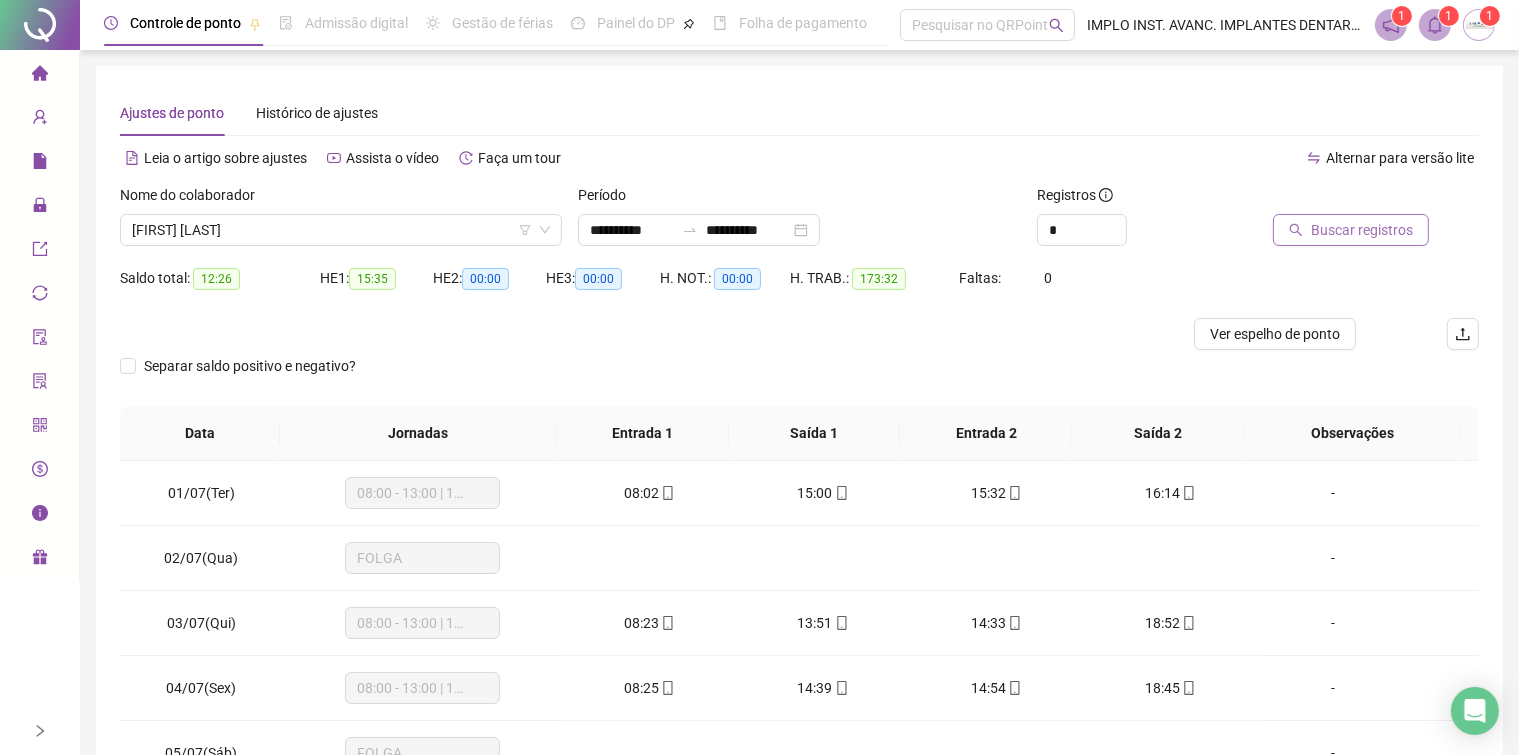 click on "Buscar registros" at bounding box center [1362, 230] 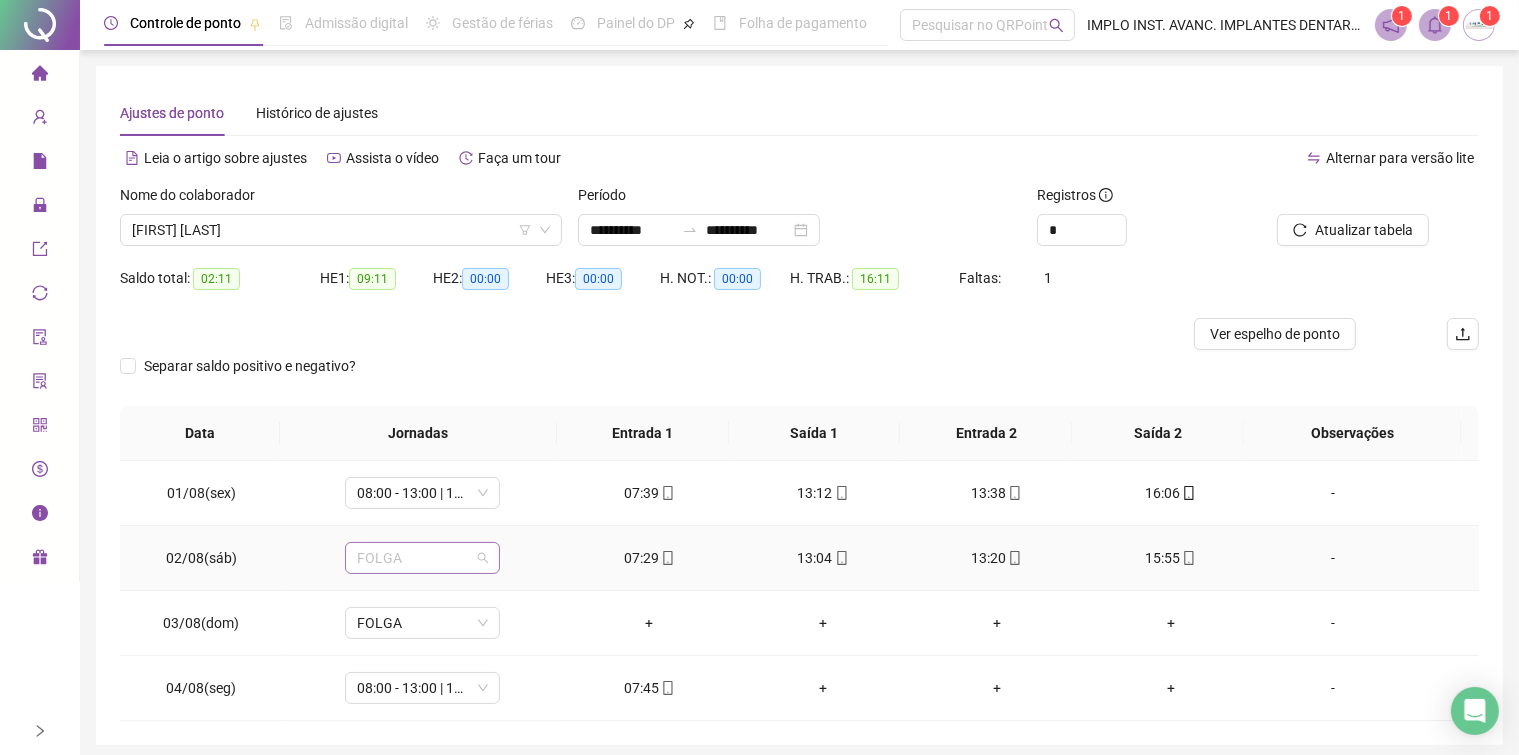 click on "FOLGA" at bounding box center [422, 558] 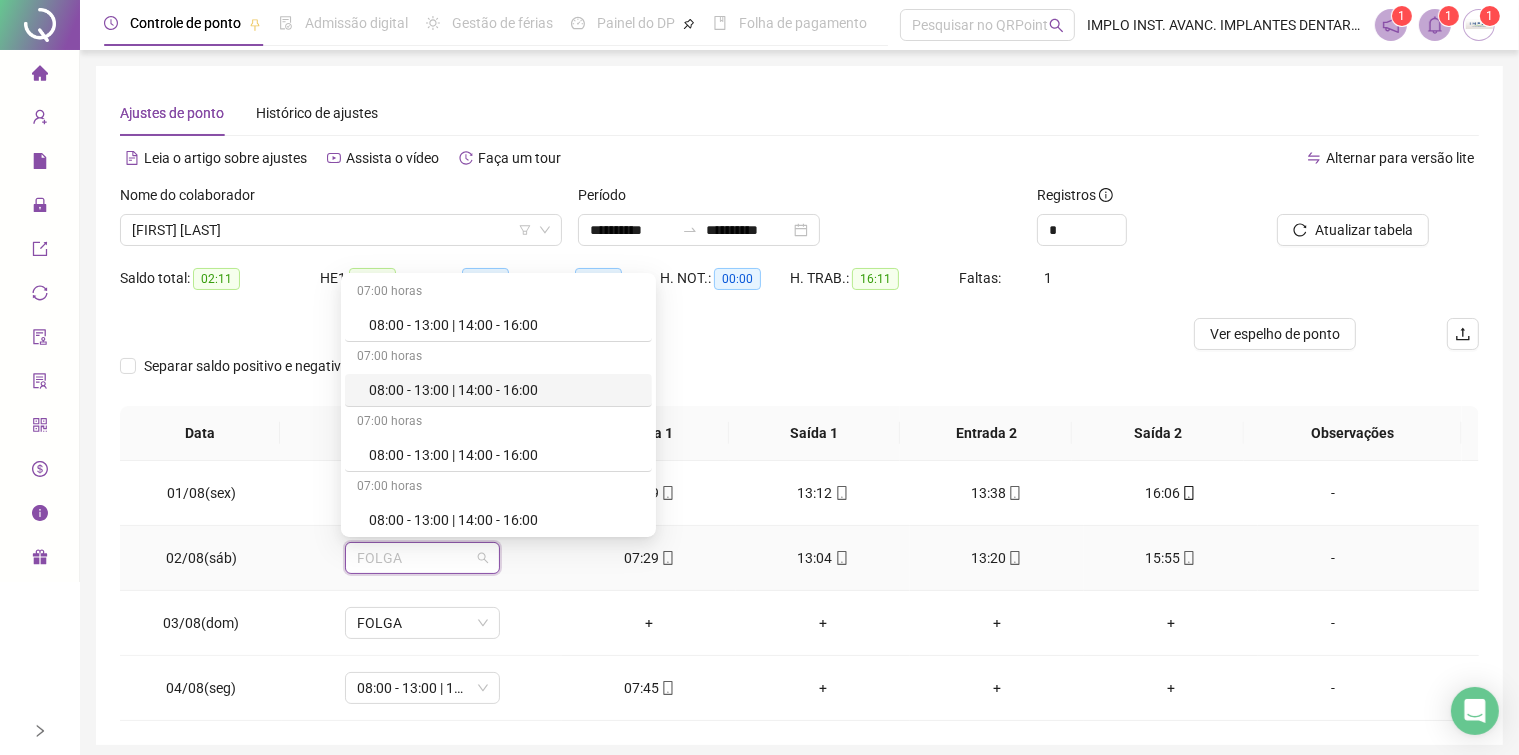 click on "08:00 - 13:00 | 14:00 - 16:00" at bounding box center (504, 390) 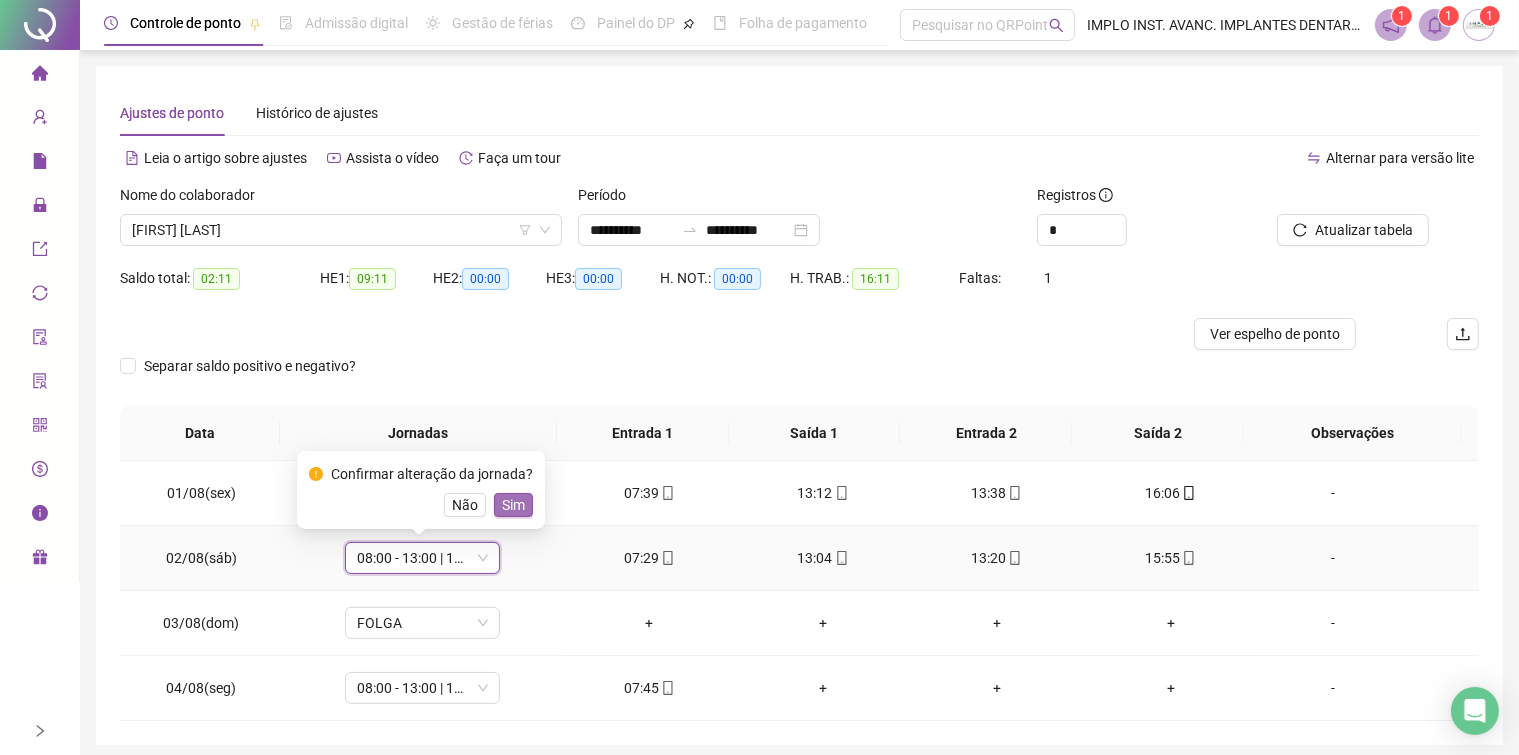 click on "Sim" at bounding box center [513, 505] 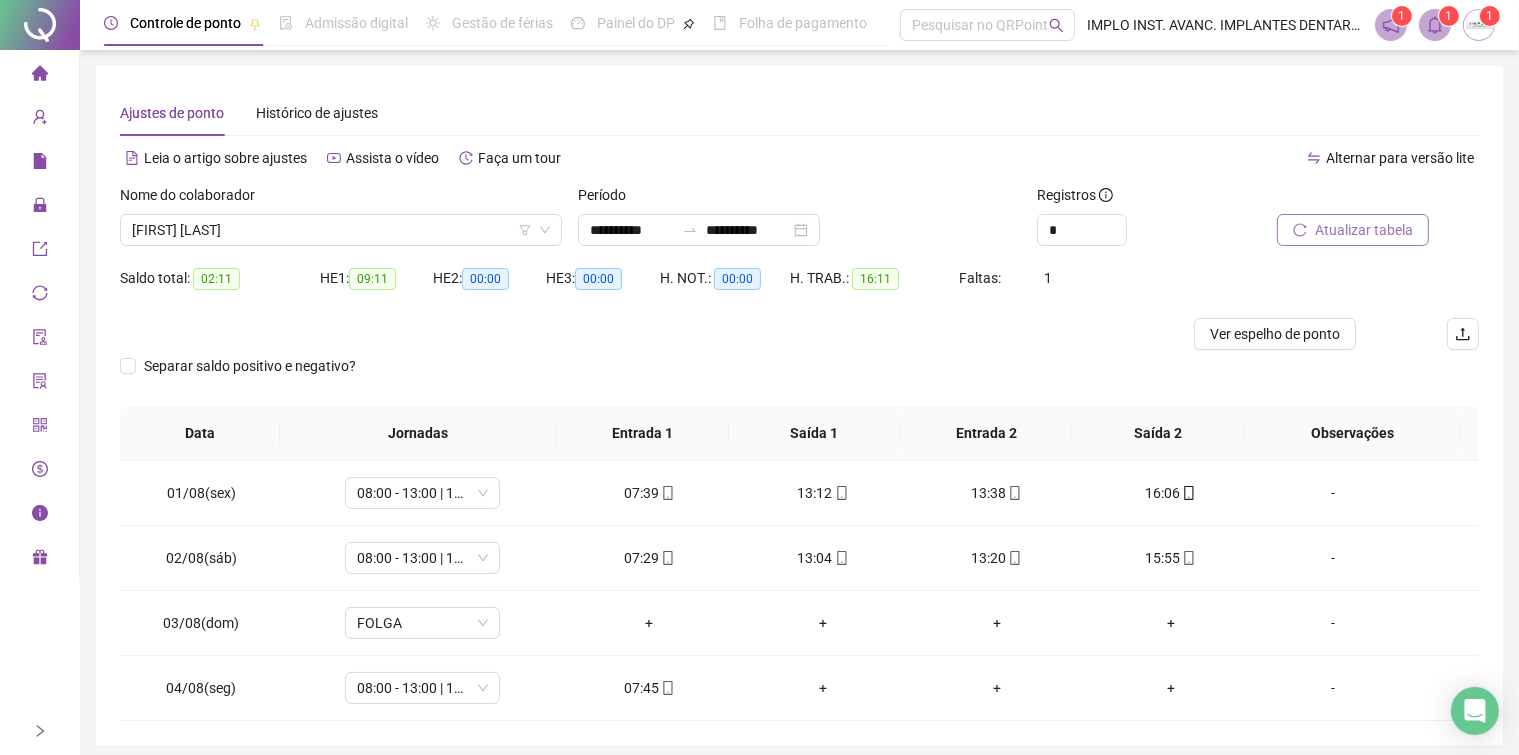 click on "Atualizar tabela" at bounding box center (1364, 230) 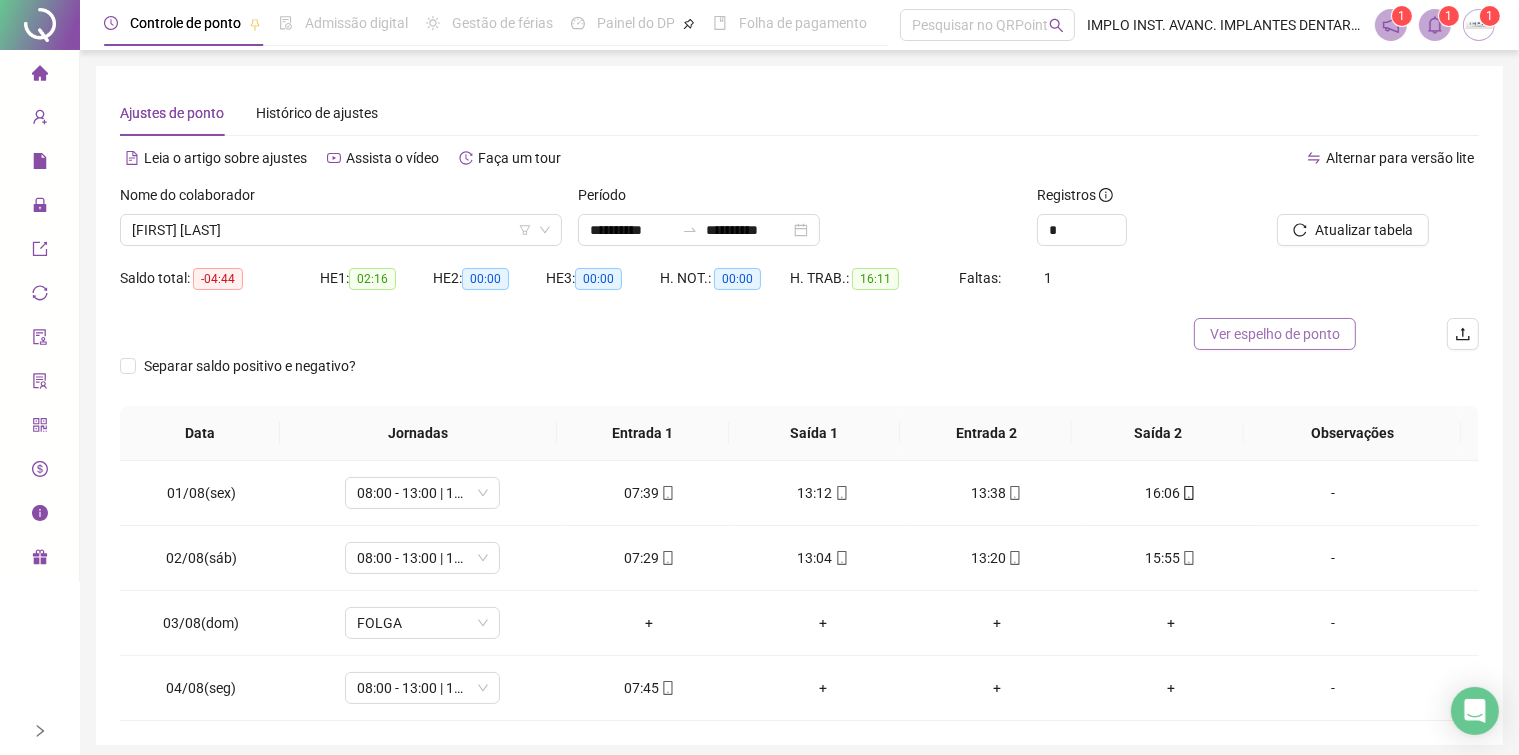 click on "Ver espelho de ponto" at bounding box center [1275, 334] 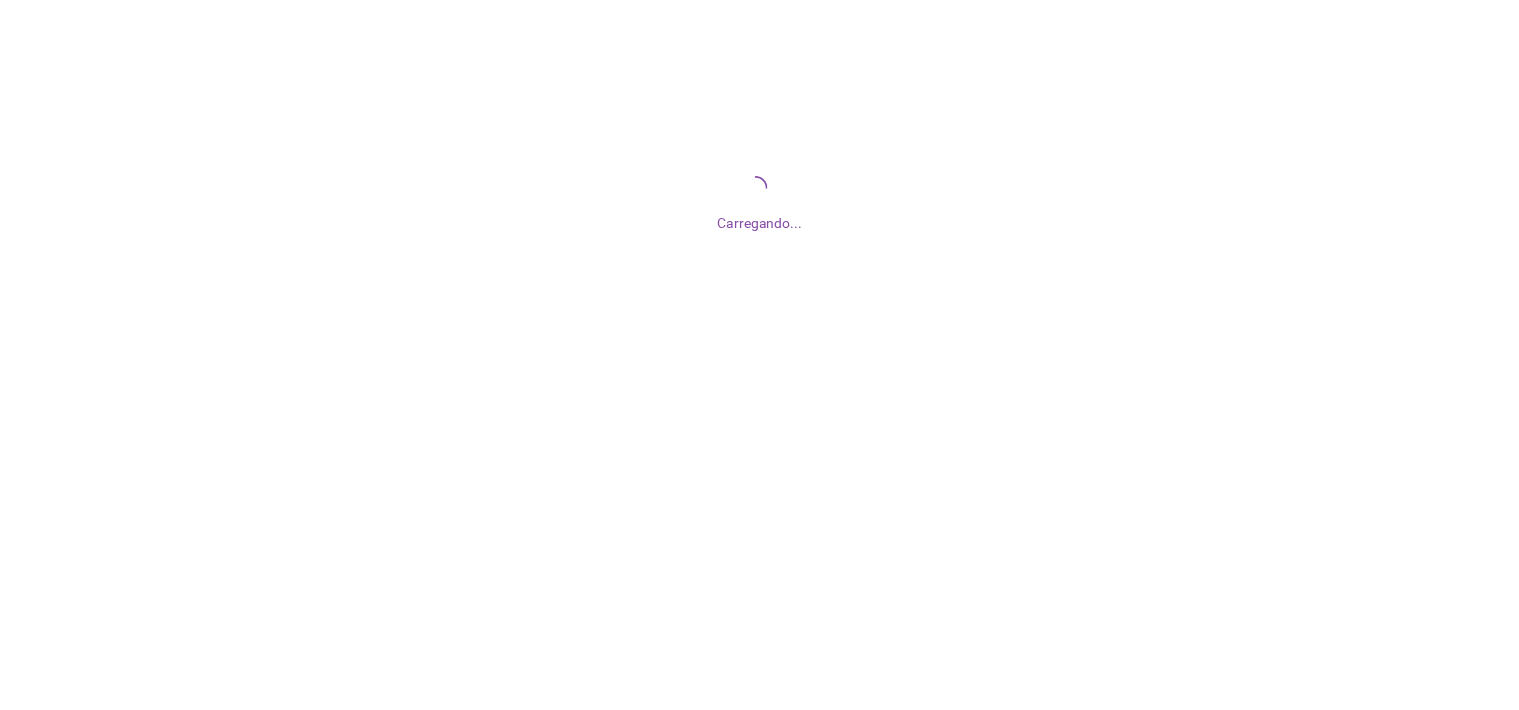 scroll, scrollTop: 0, scrollLeft: 0, axis: both 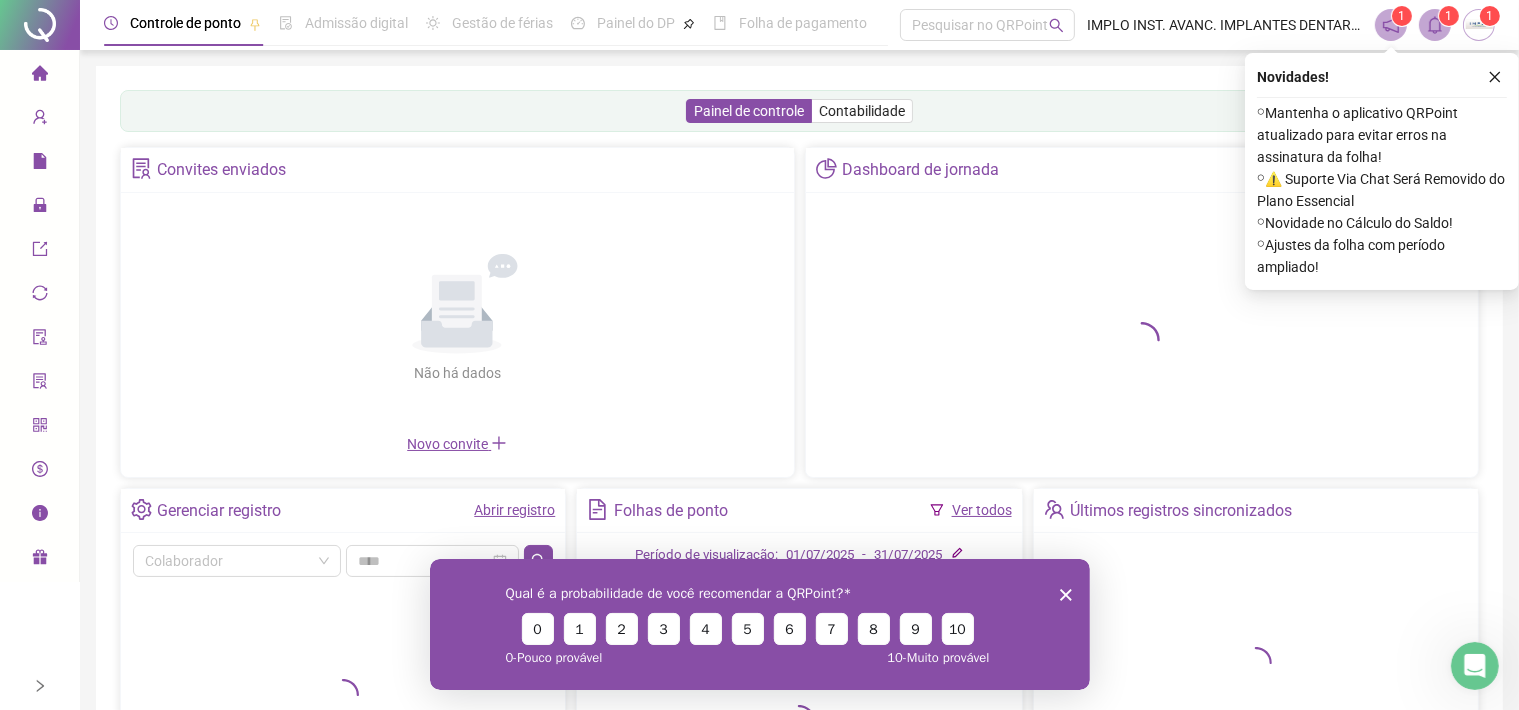 click on "Não há dados Não há dados" at bounding box center [457, 319] 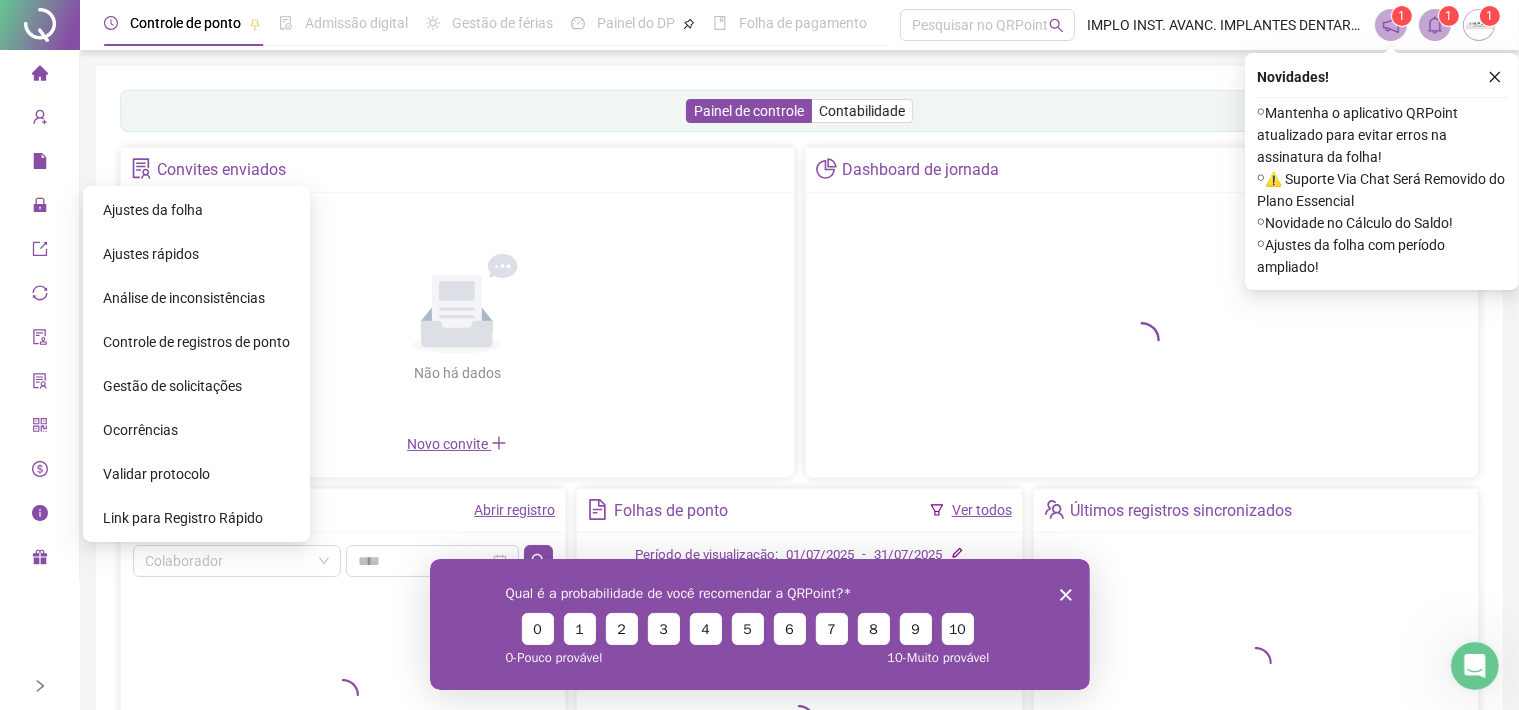 click on "Ajustes da folha" at bounding box center [153, 210] 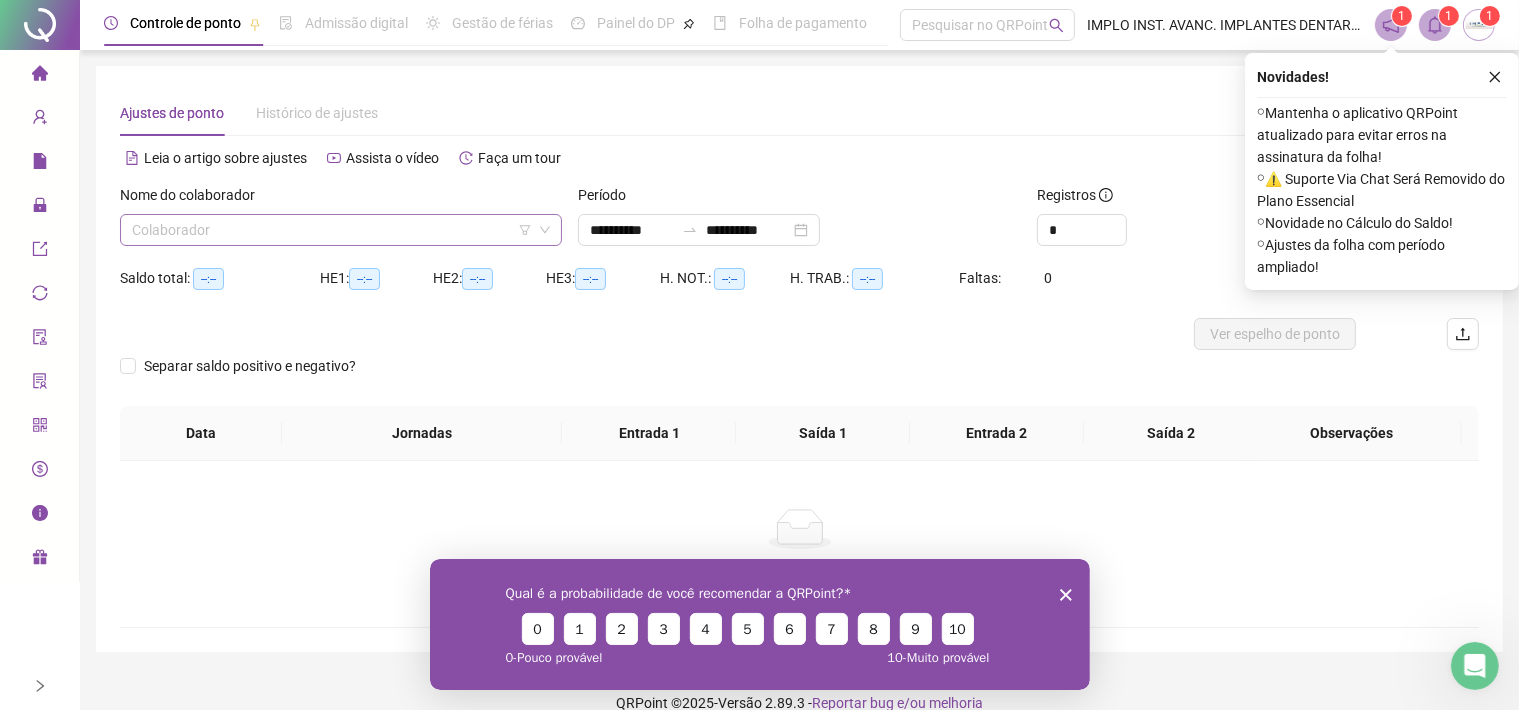 click 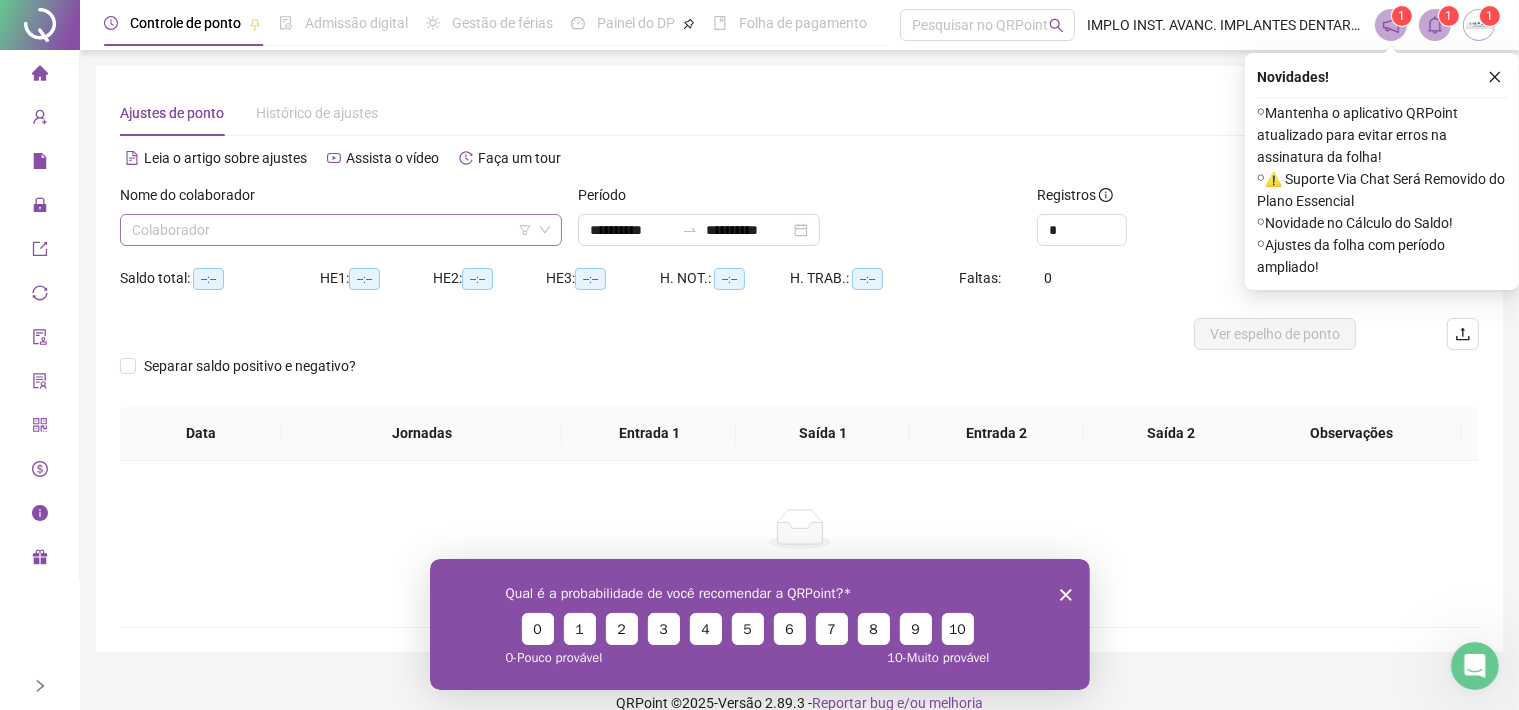 click 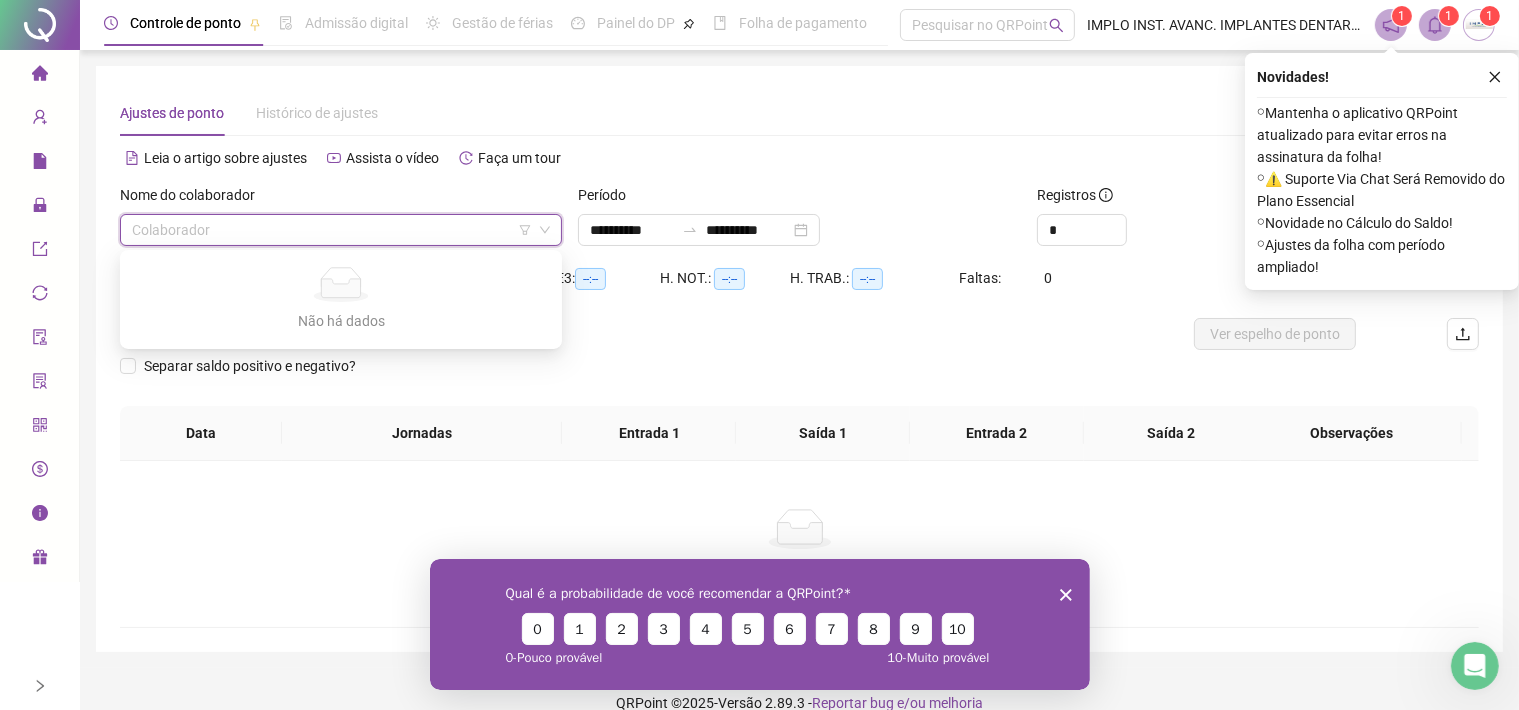 scroll, scrollTop: 27, scrollLeft: 0, axis: vertical 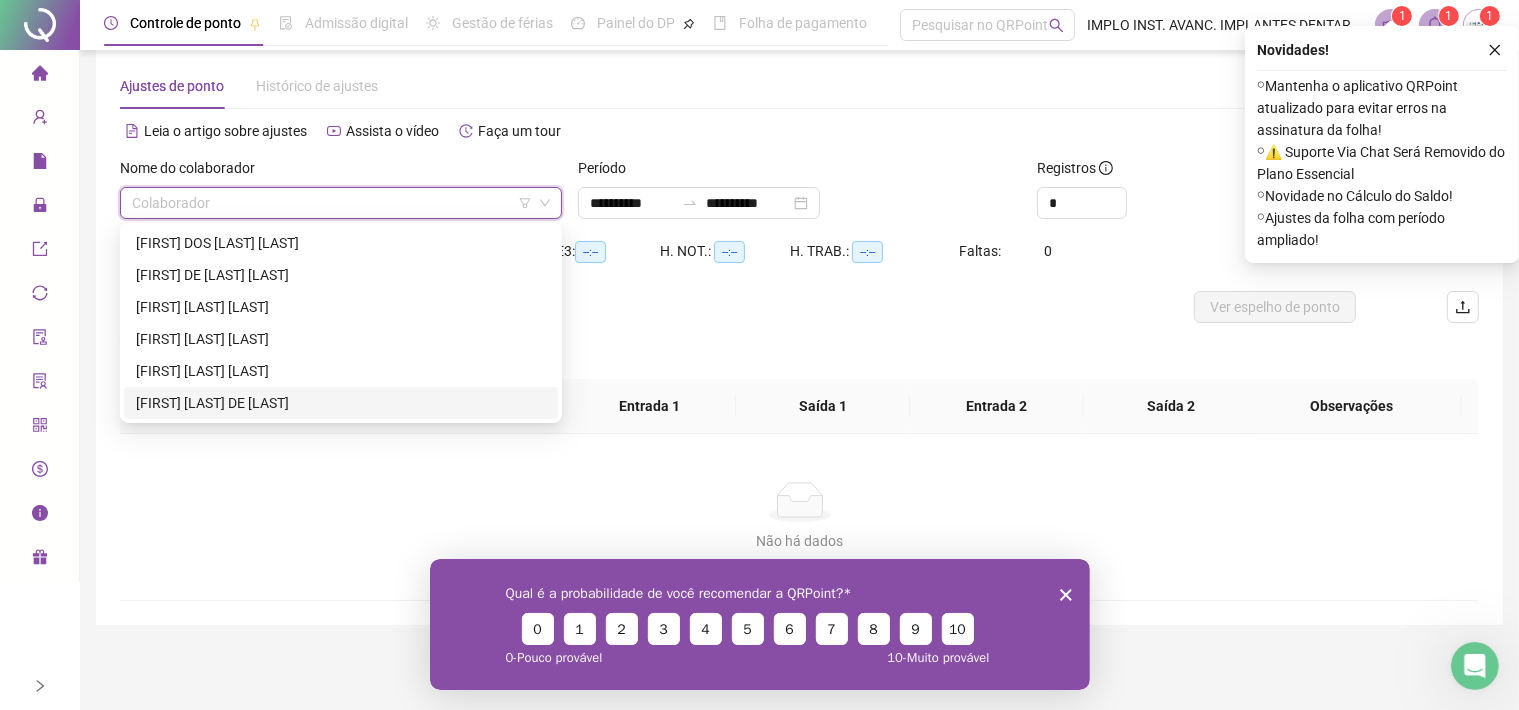 click on "[FIRST] [LAST]" at bounding box center [341, 403] 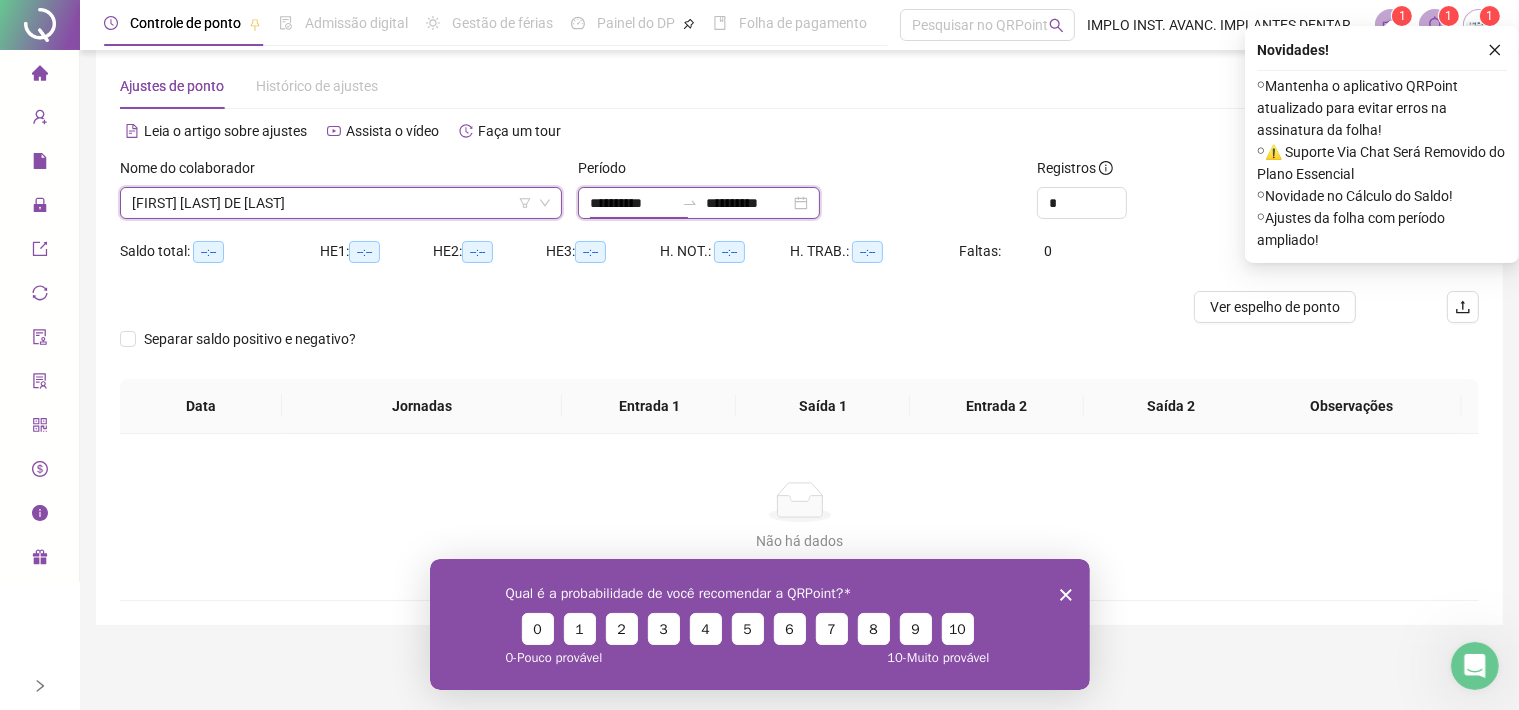 click on "**********" at bounding box center (632, 203) 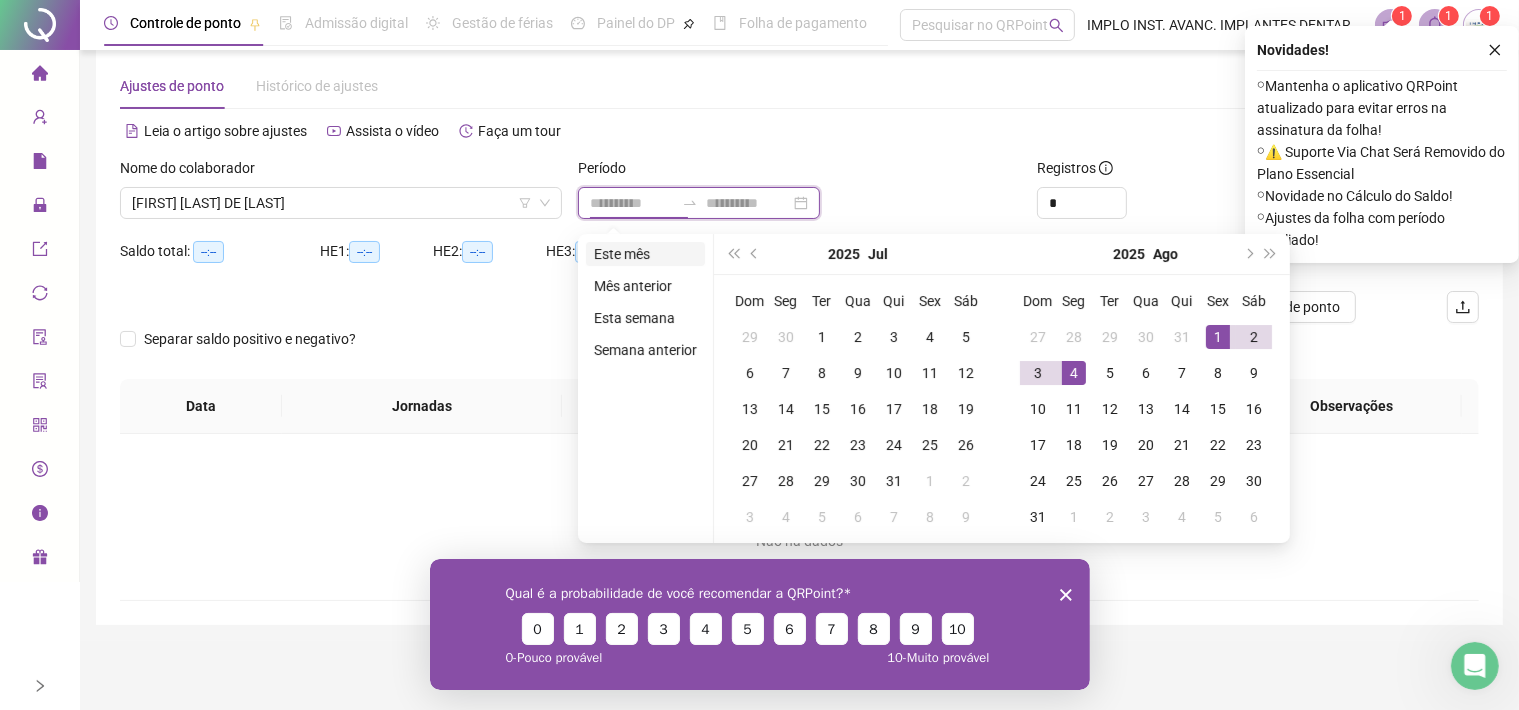 type on "**********" 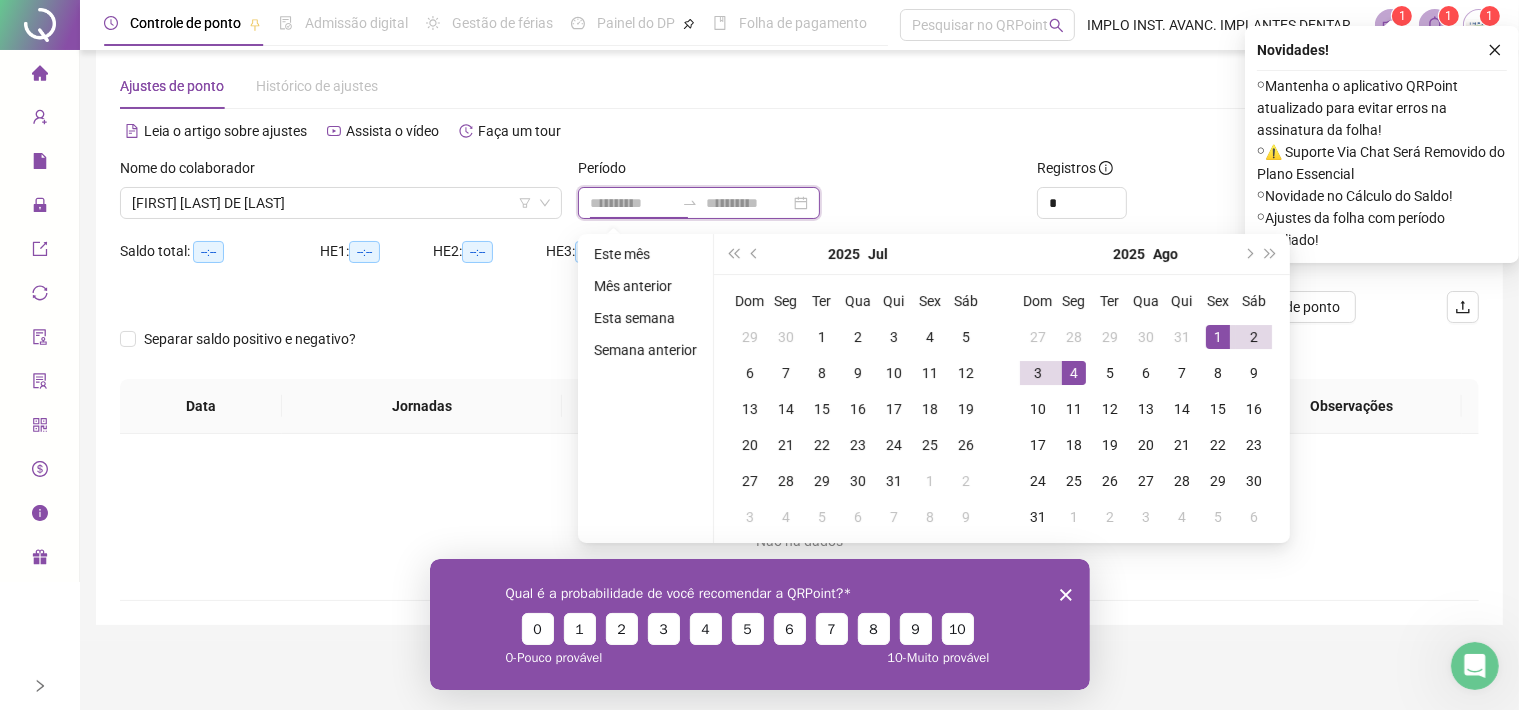 type on "**********" 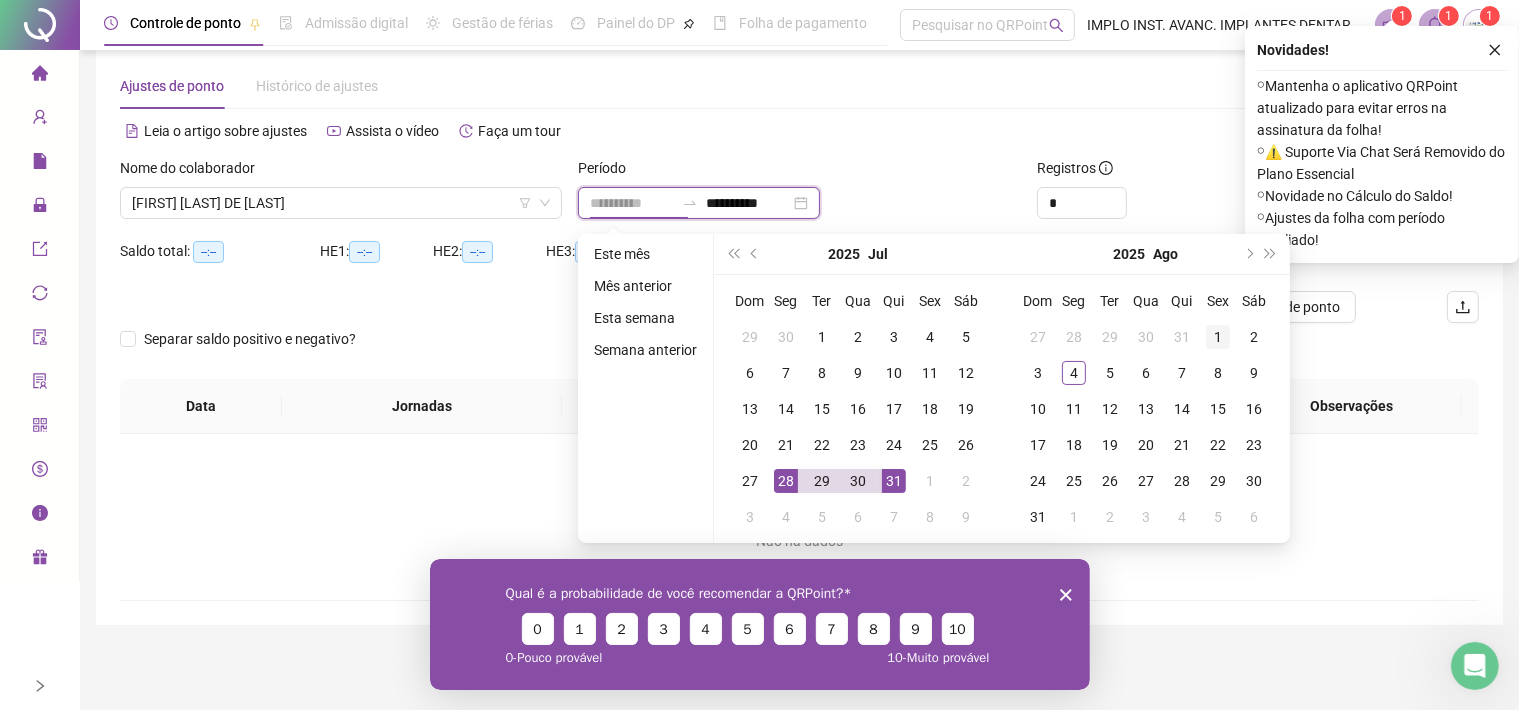 type on "**********" 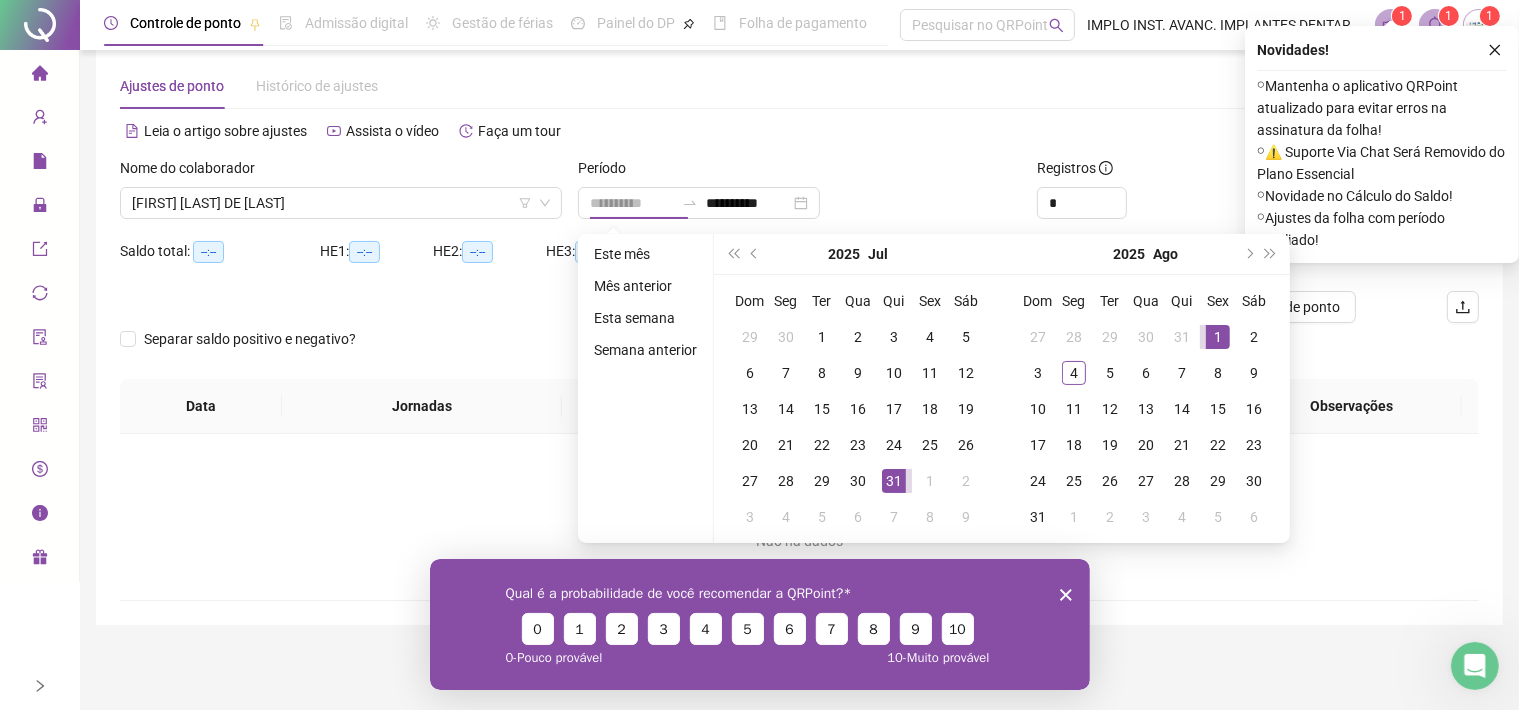 click on "1" at bounding box center (1218, 337) 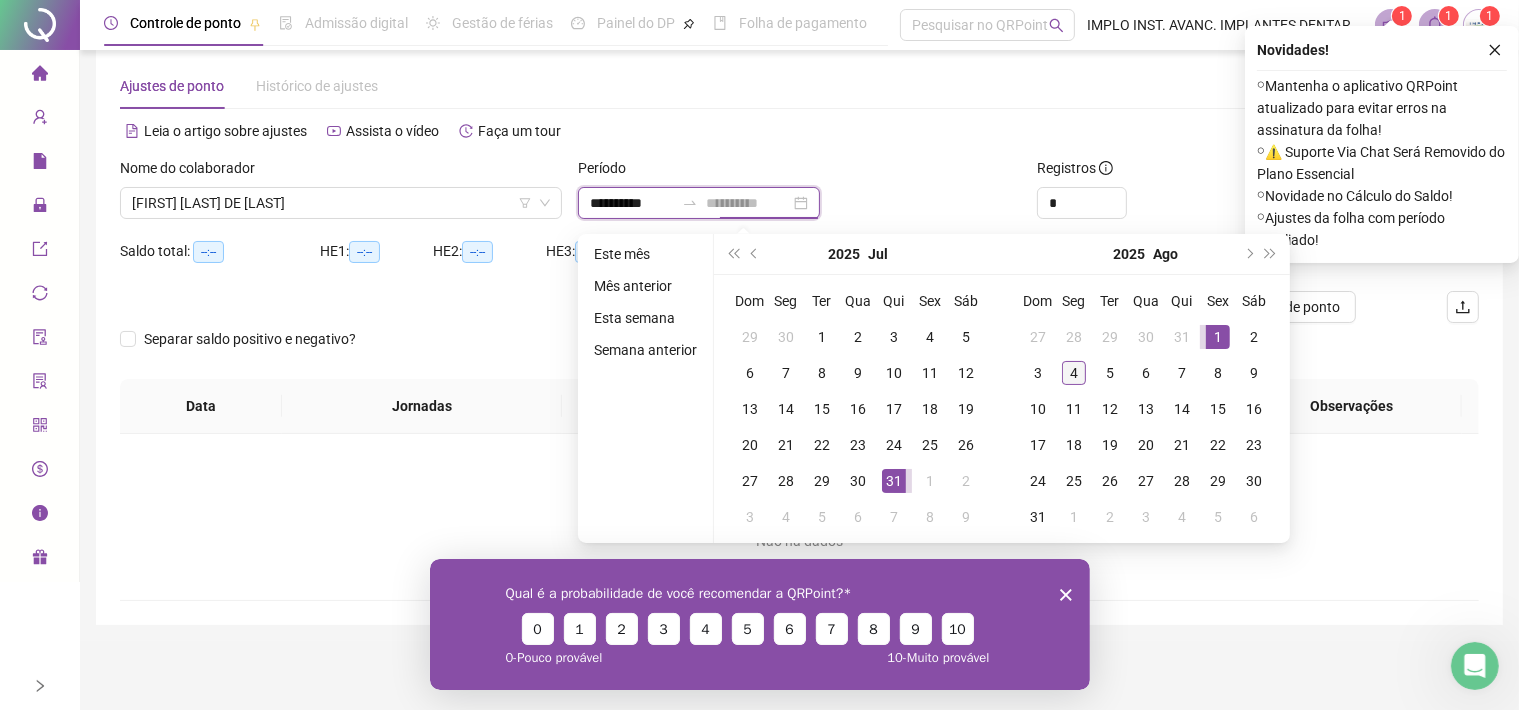 type on "**********" 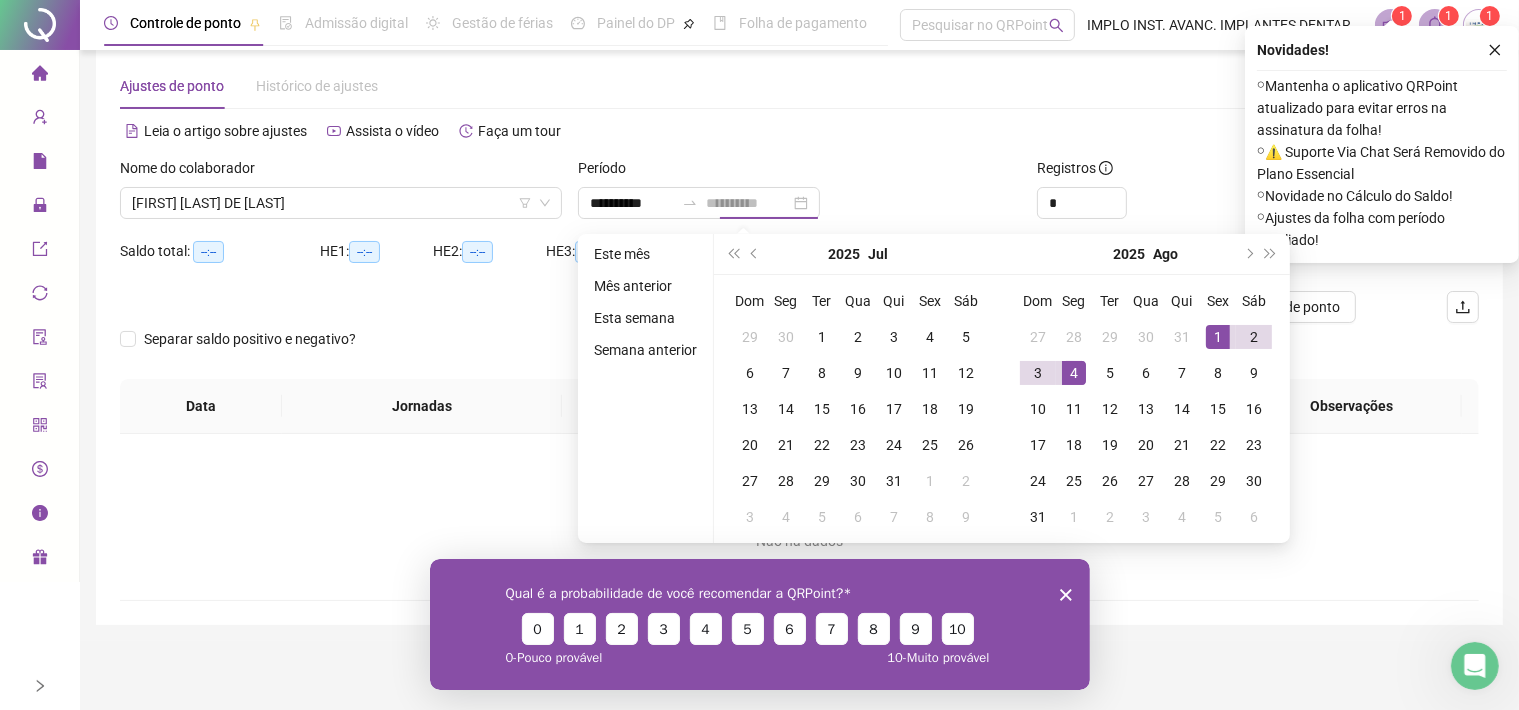 click on "4" at bounding box center (1074, 373) 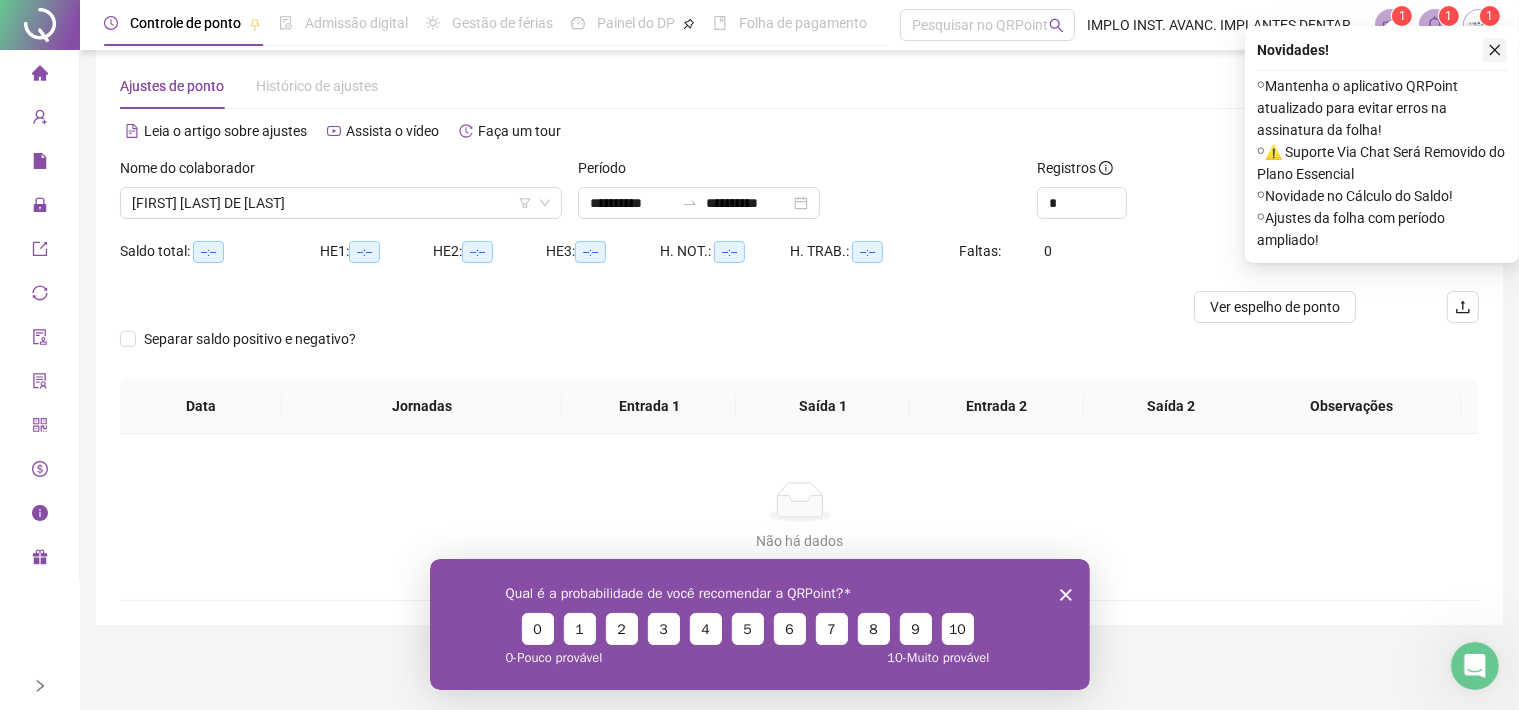 click 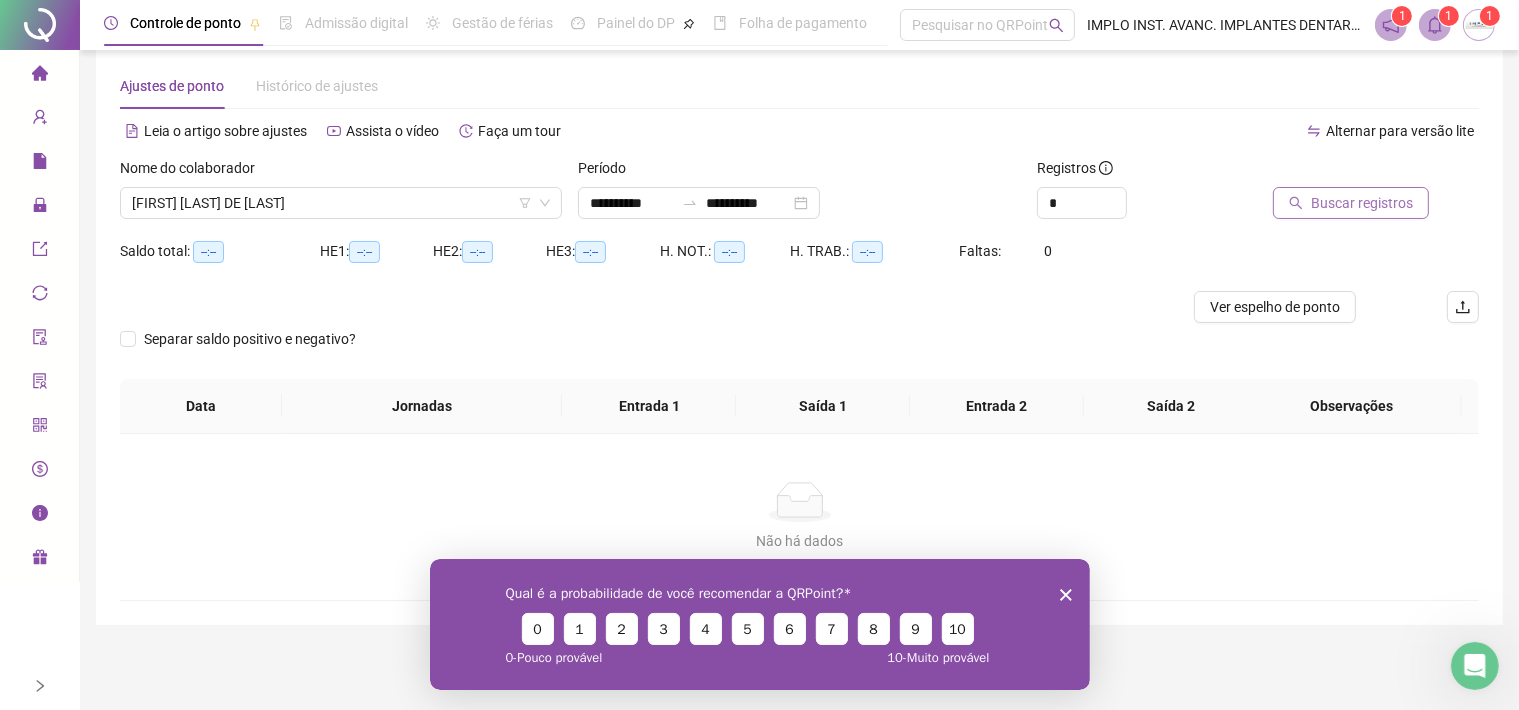 click on "Buscar registros" at bounding box center (1362, 203) 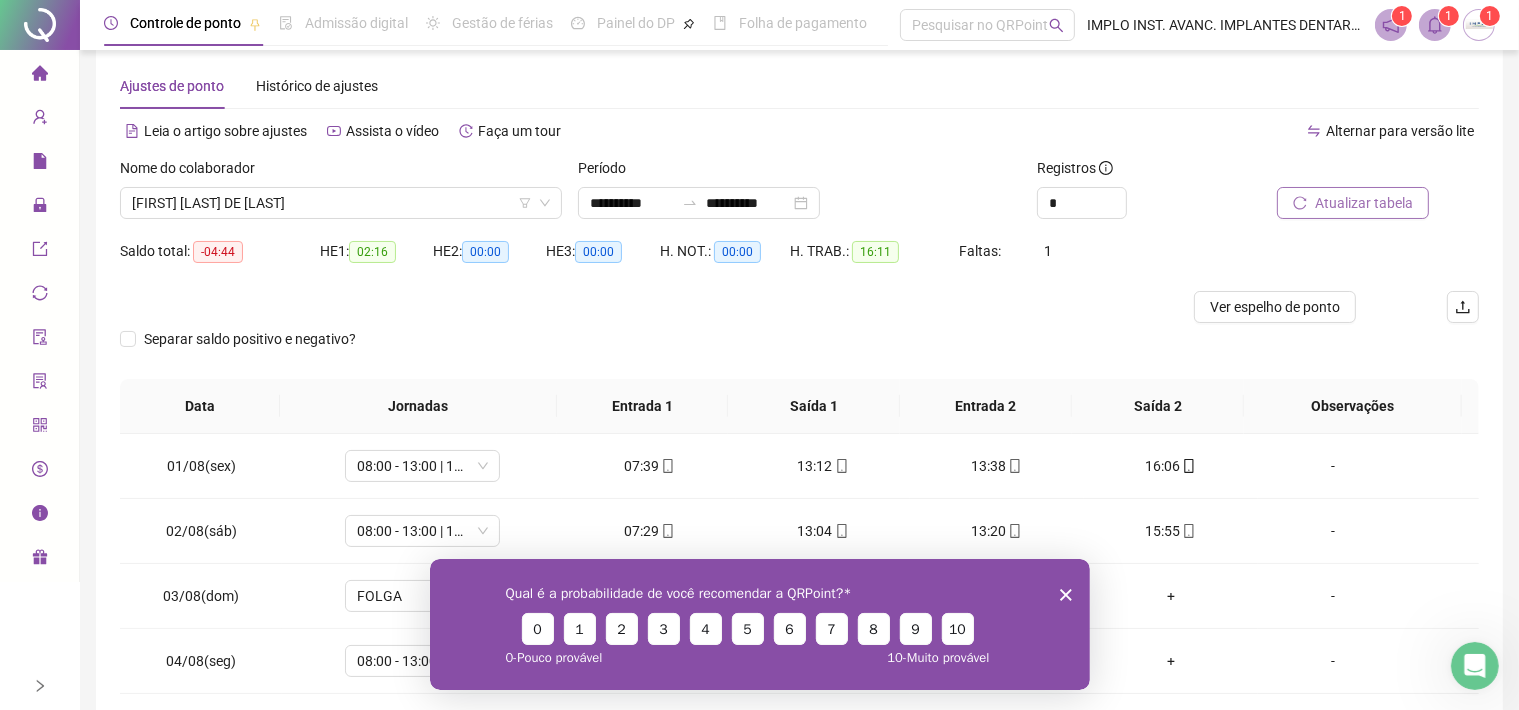click 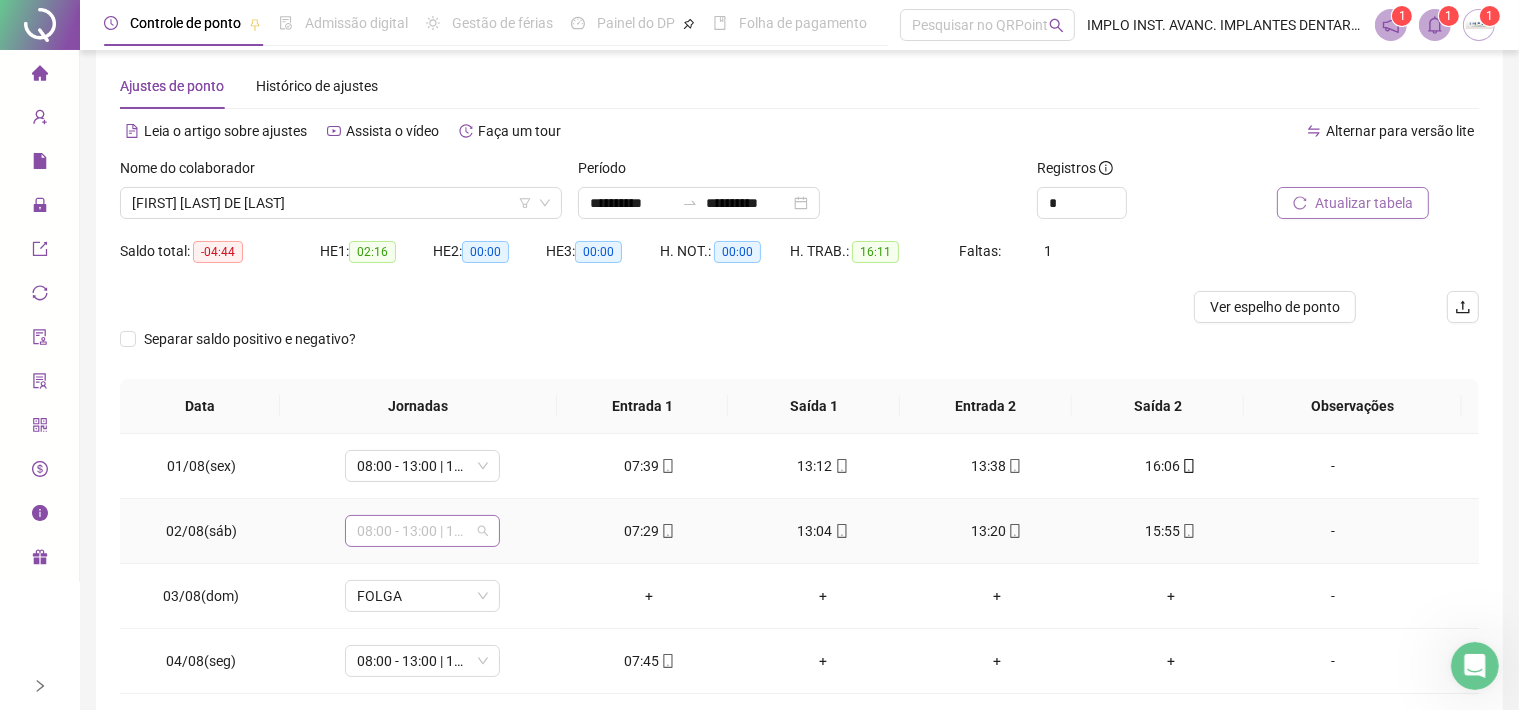 click on "08:00 - 13:00 | 14:00 - 16:00" at bounding box center [422, 531] 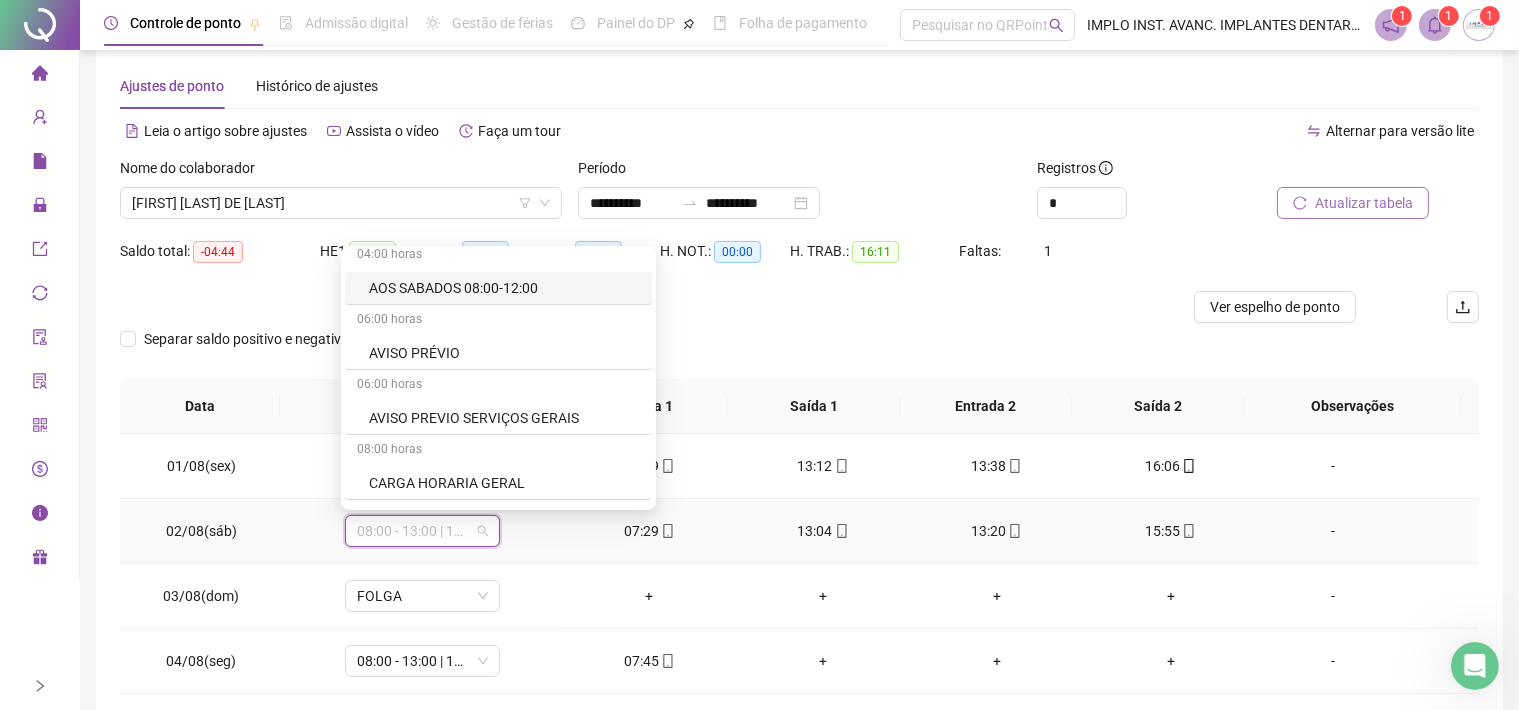 scroll, scrollTop: 700, scrollLeft: 0, axis: vertical 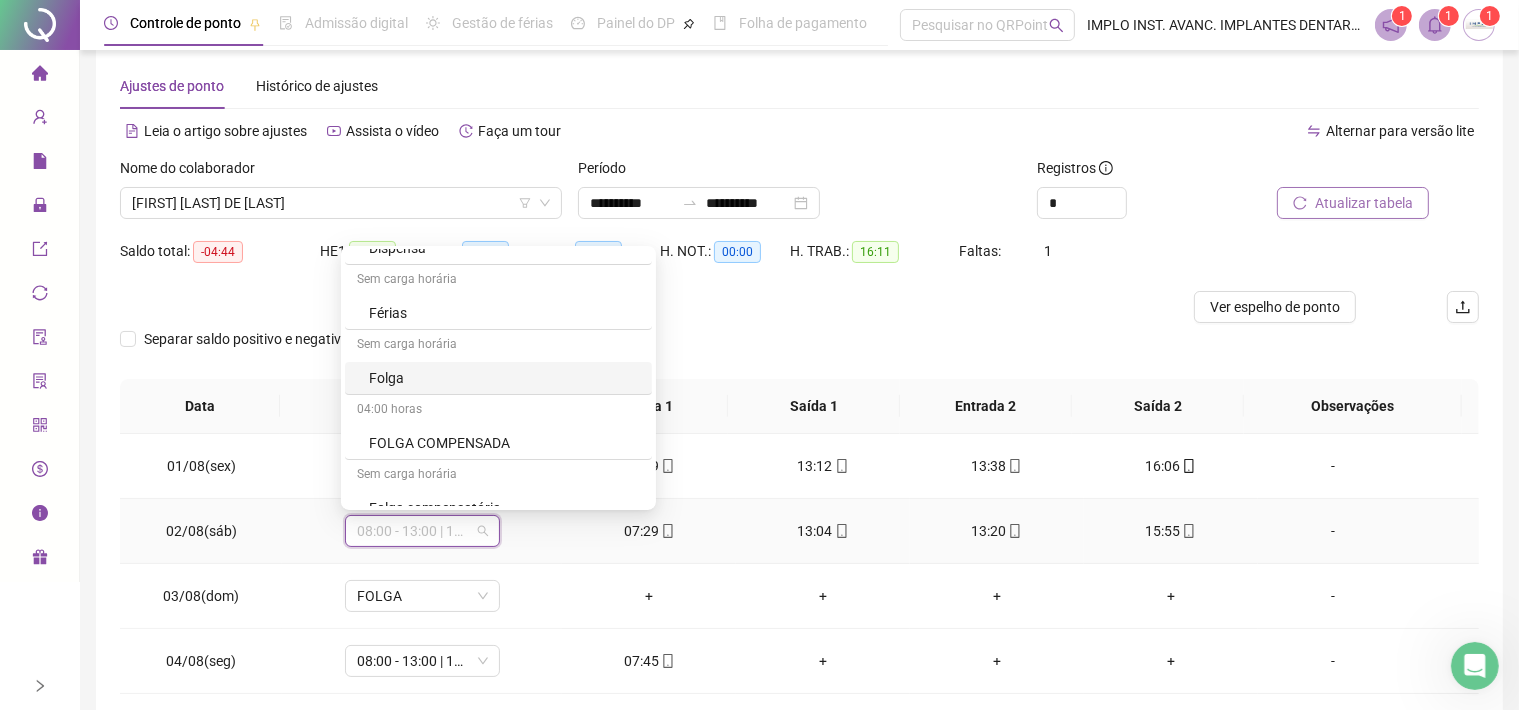 click on "Folga" at bounding box center (504, 378) 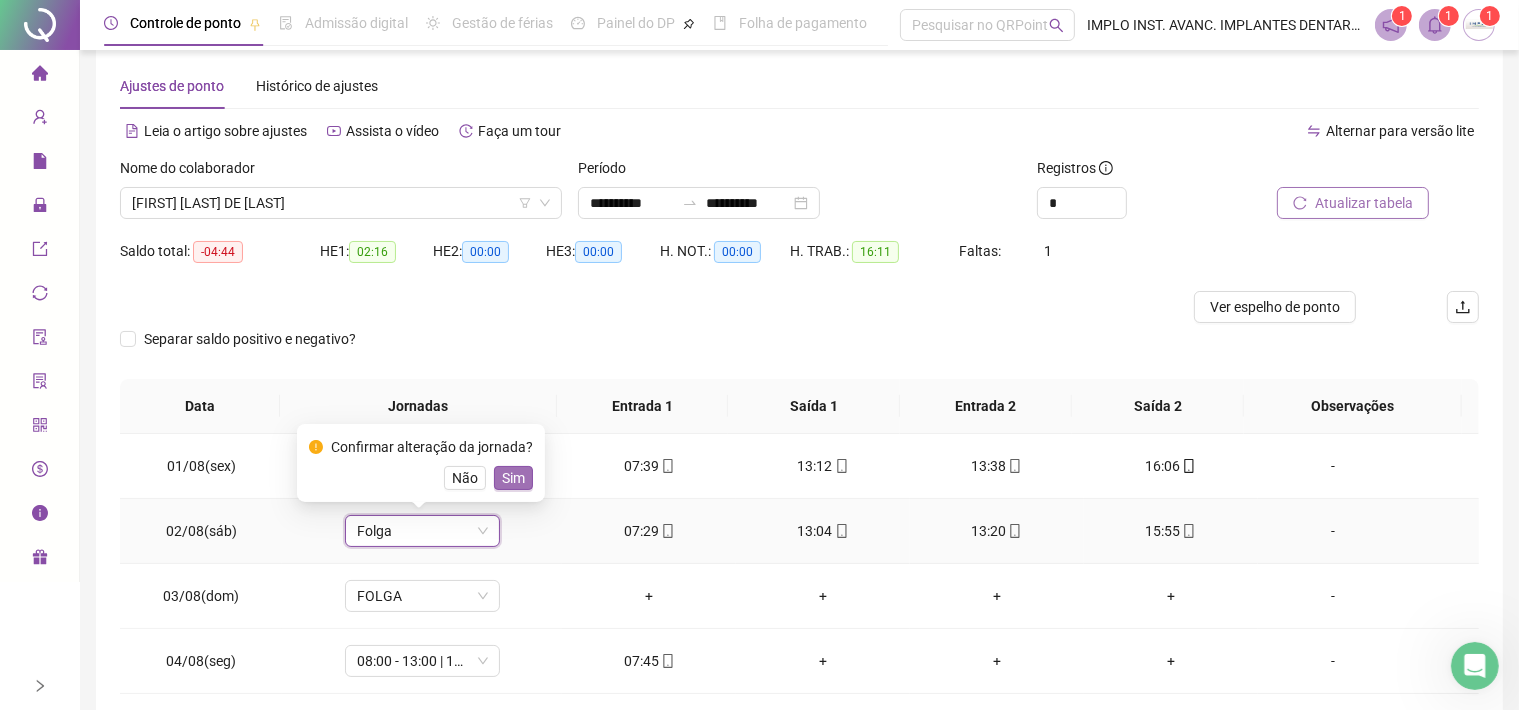 click on "Sim" at bounding box center (513, 478) 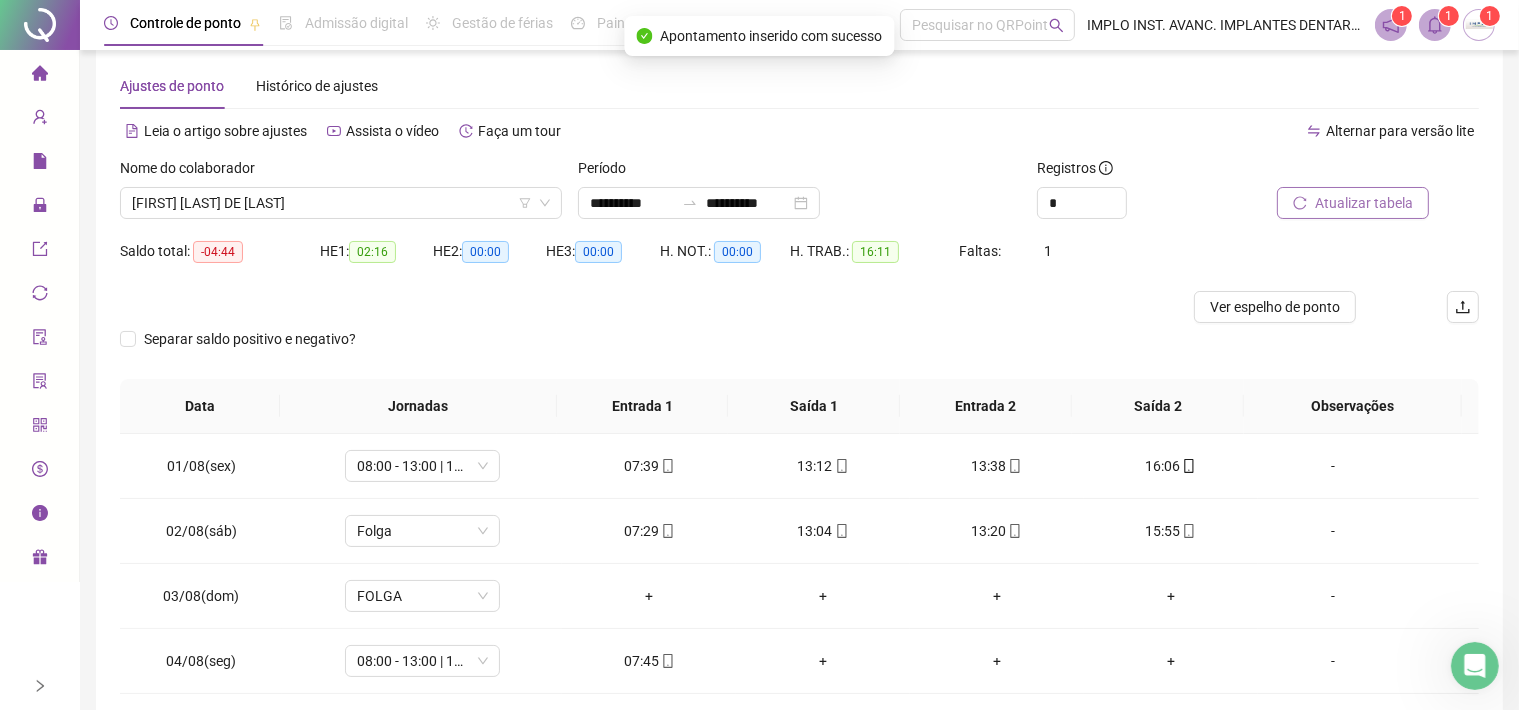 click on "Atualizar tabela" at bounding box center [1364, 203] 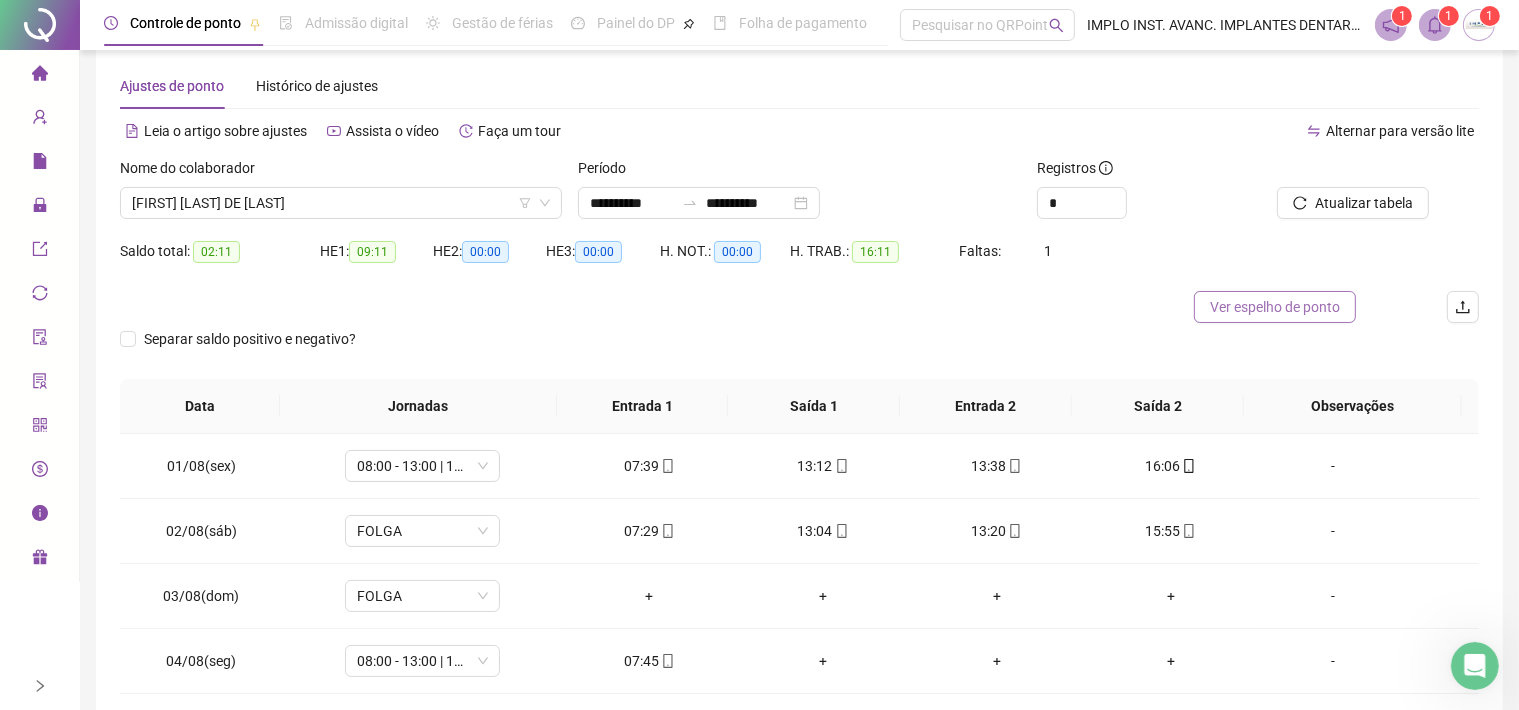 click on "Ver espelho de ponto" at bounding box center [1275, 307] 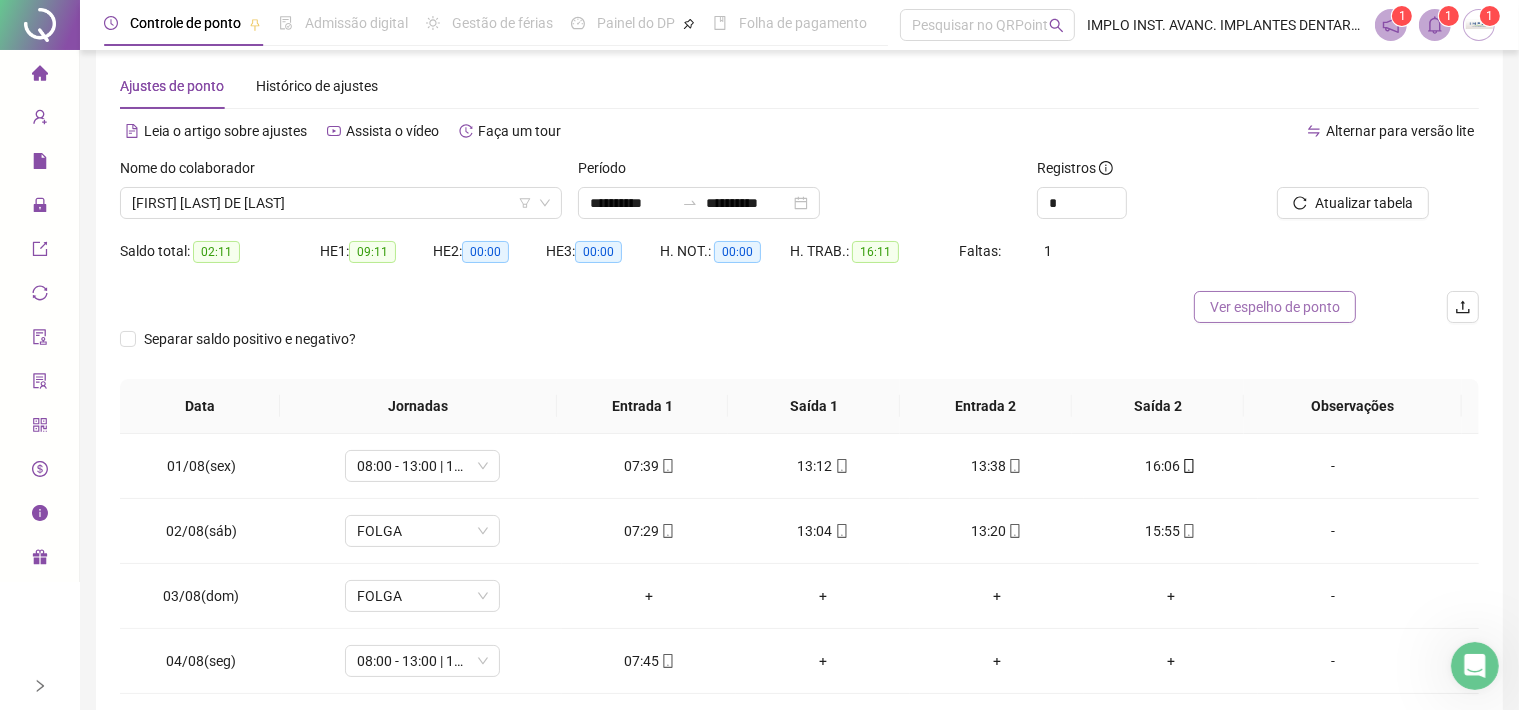 click on "Ver espelho de ponto" at bounding box center (1275, 307) 